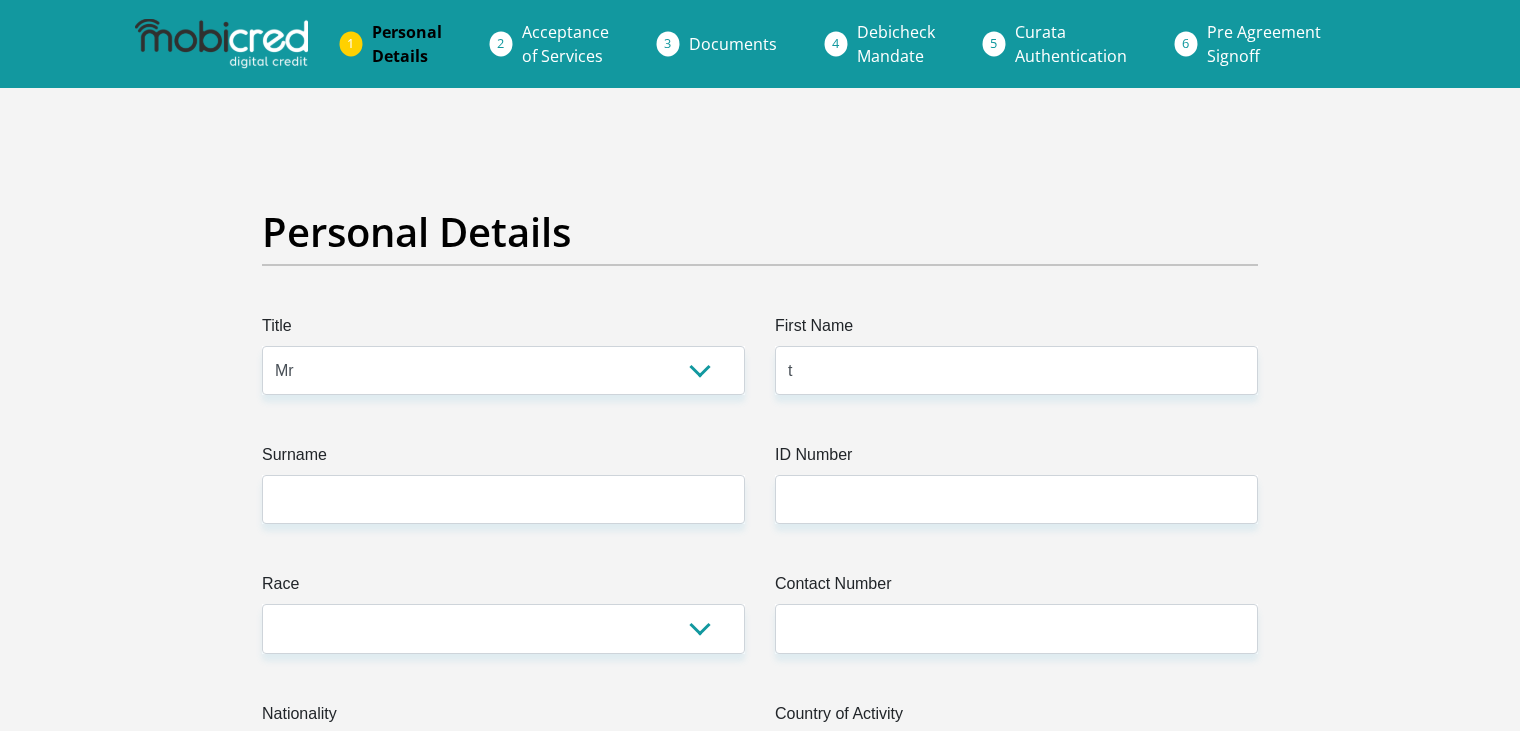 select on "Mr" 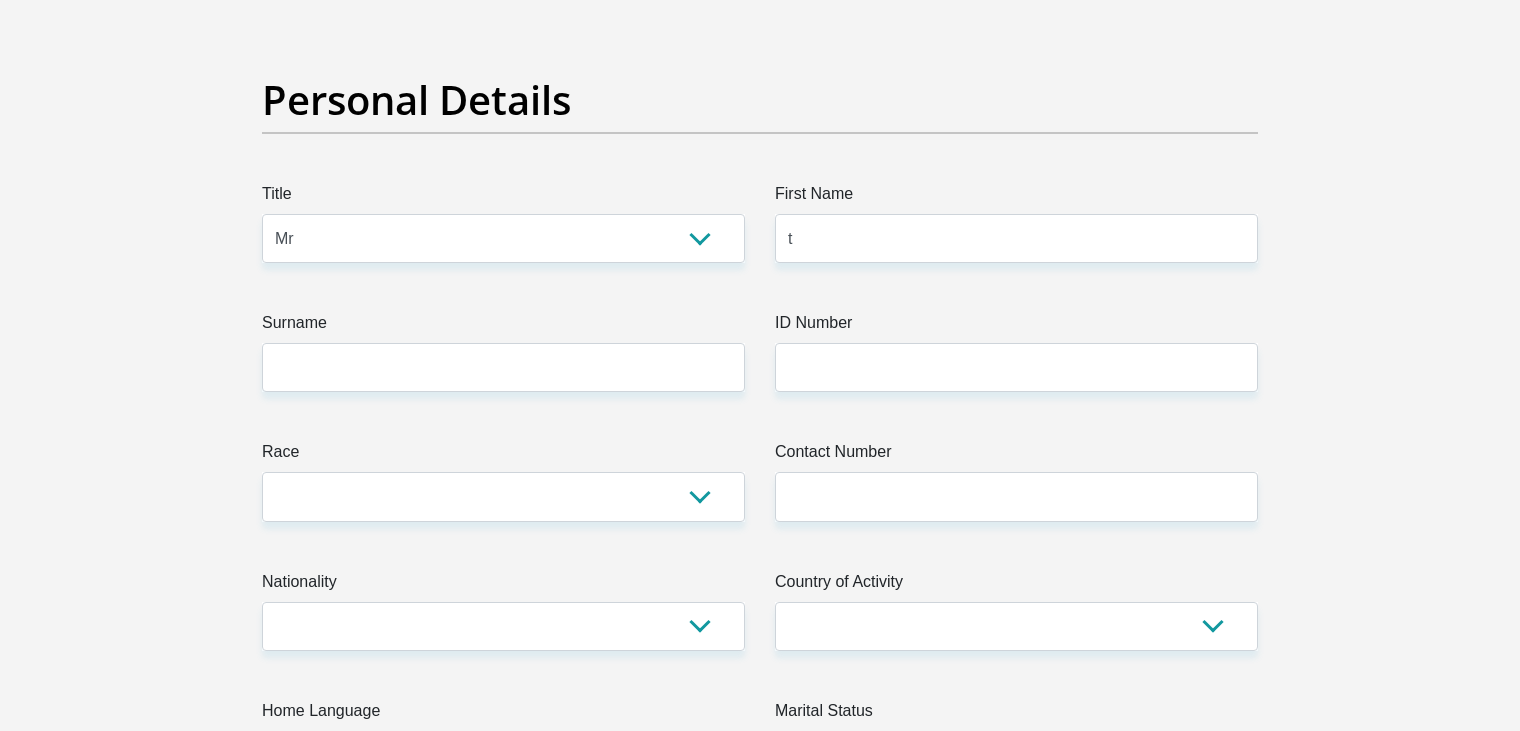 type on "[LAST]" 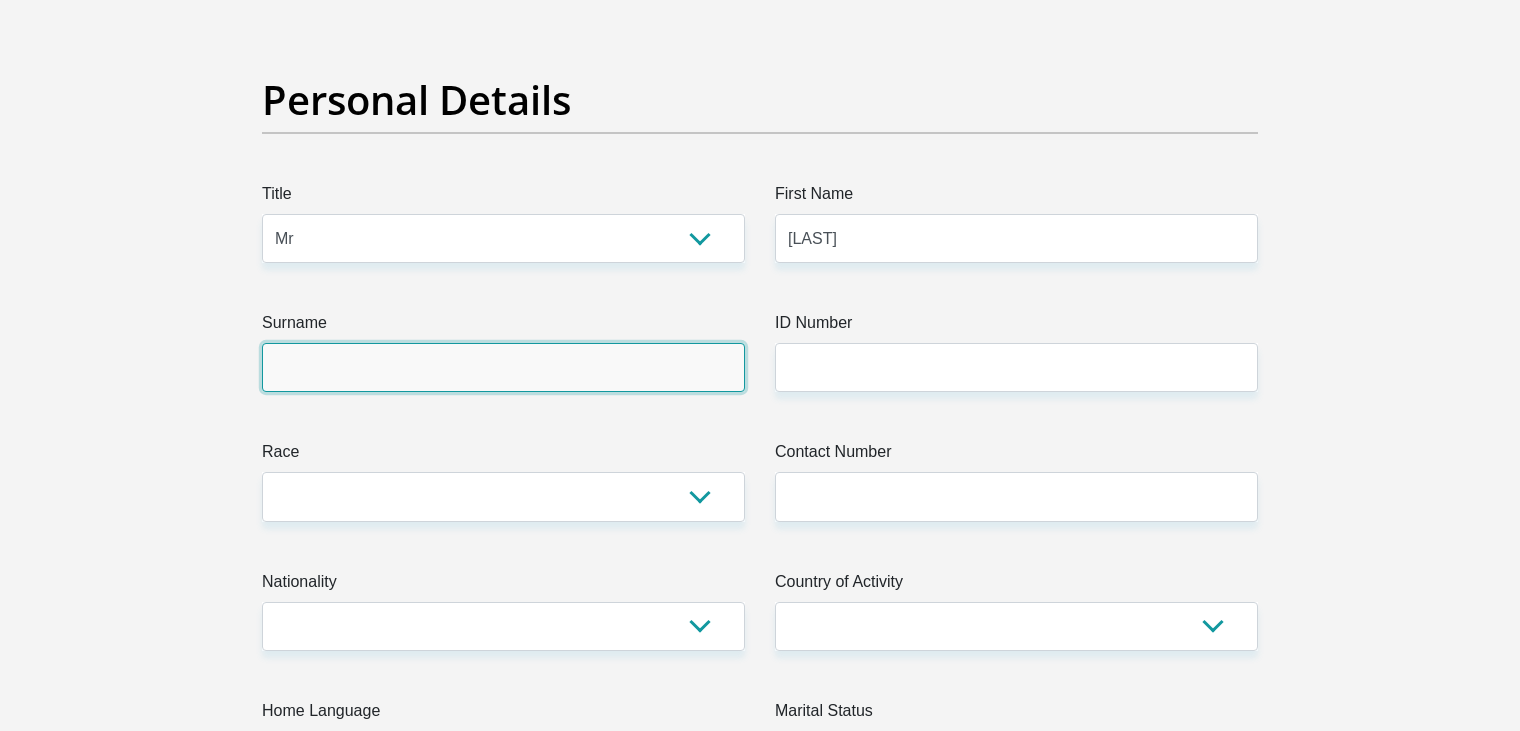 click on "Surname" at bounding box center (503, 367) 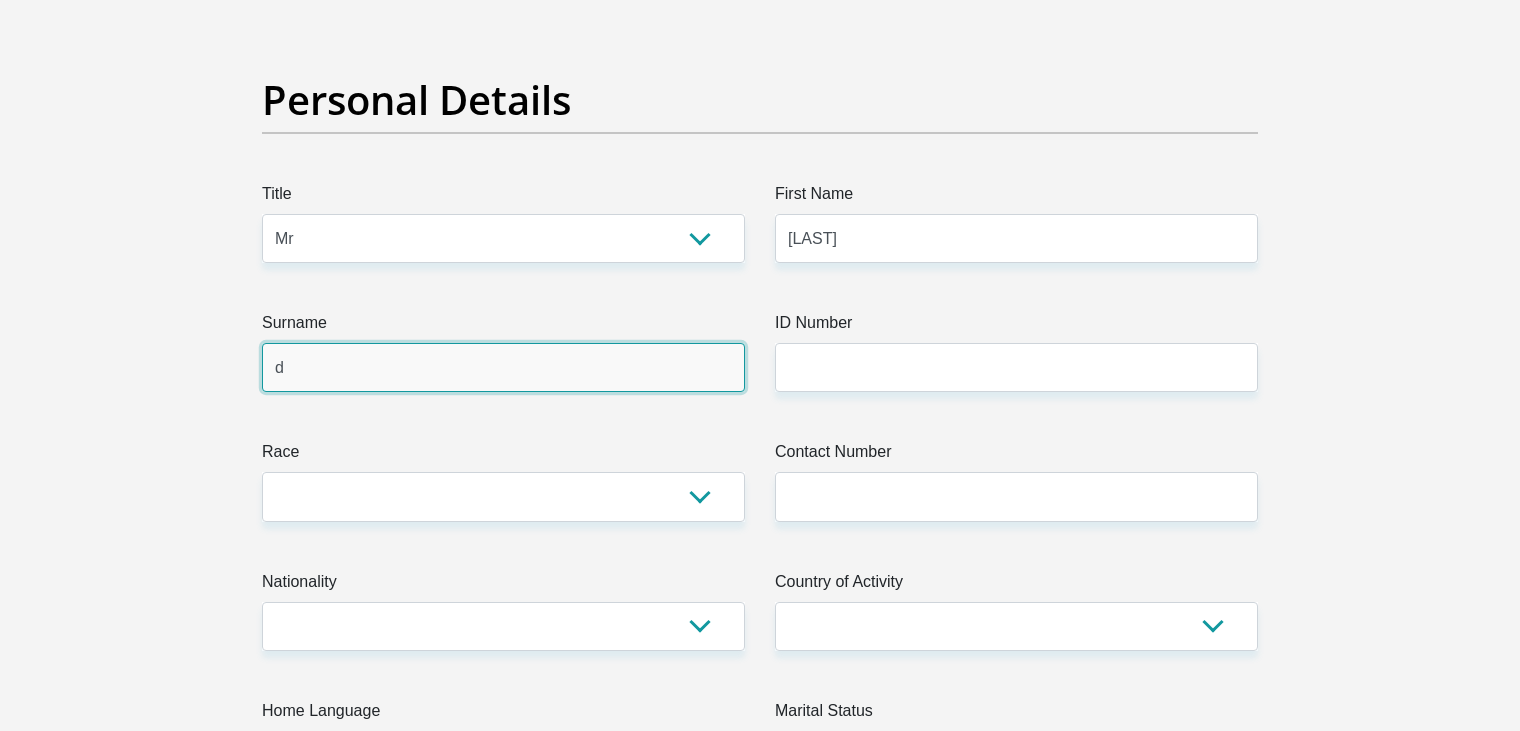 type on "[LAST]" 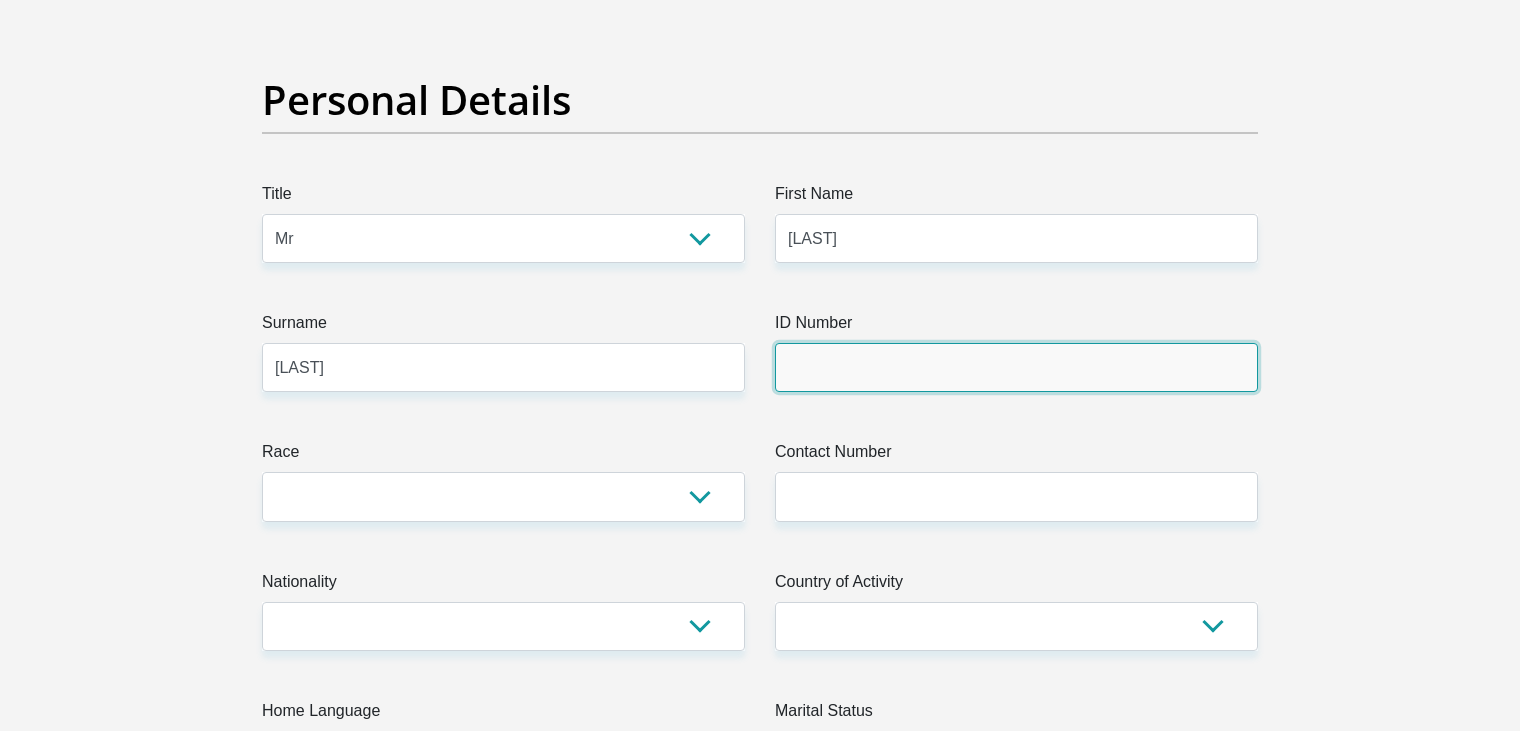 click on "ID Number" at bounding box center [1016, 367] 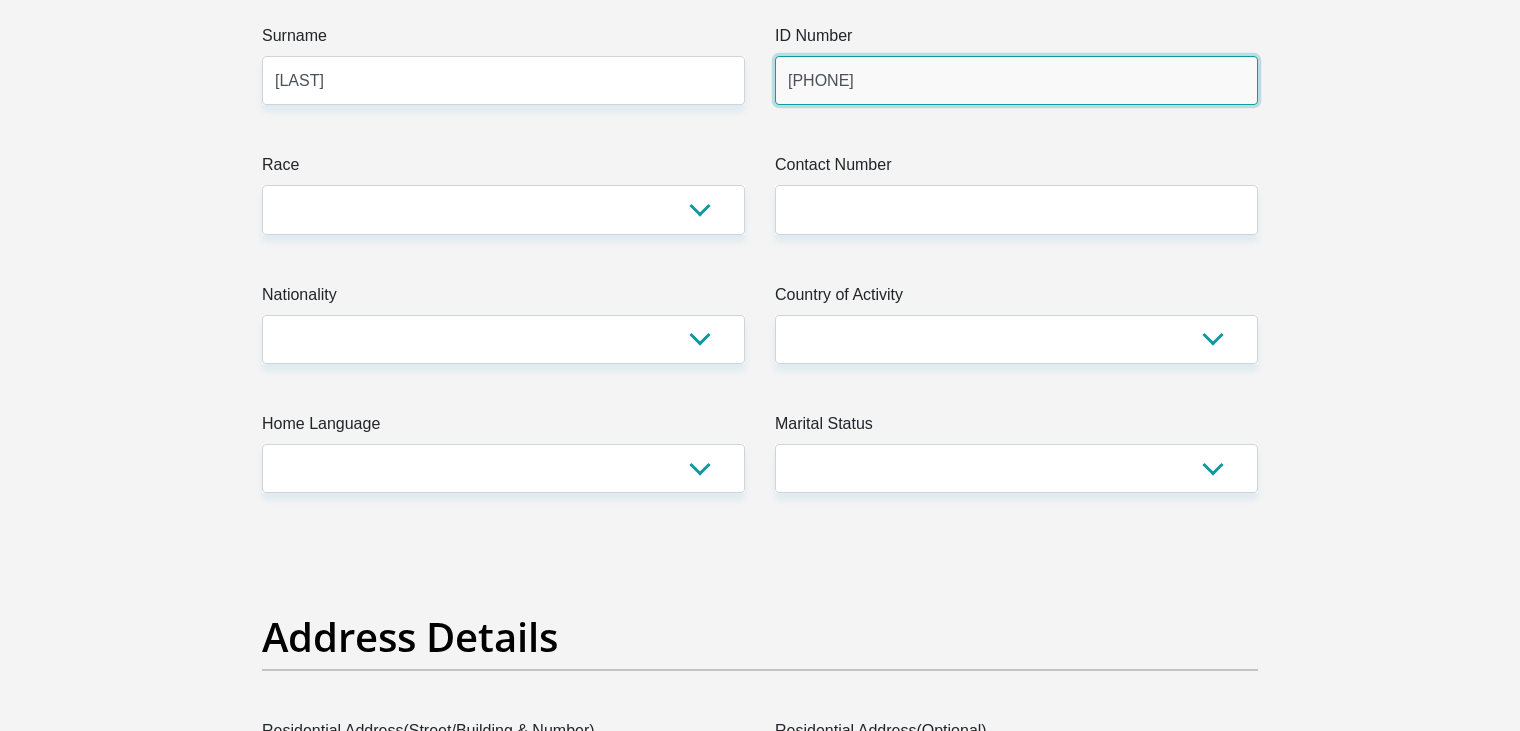 scroll, scrollTop: 414, scrollLeft: 0, axis: vertical 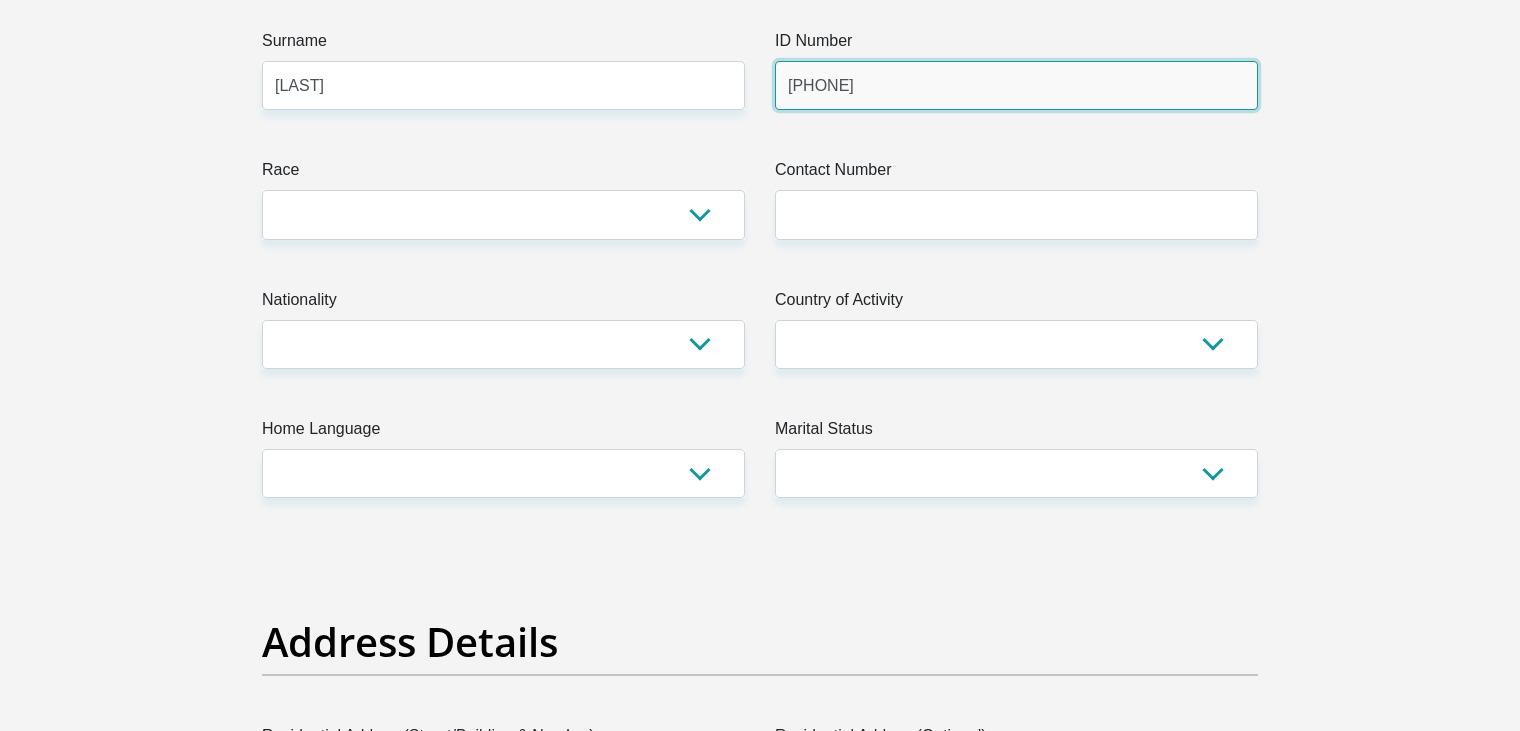 type on "[PHONE]" 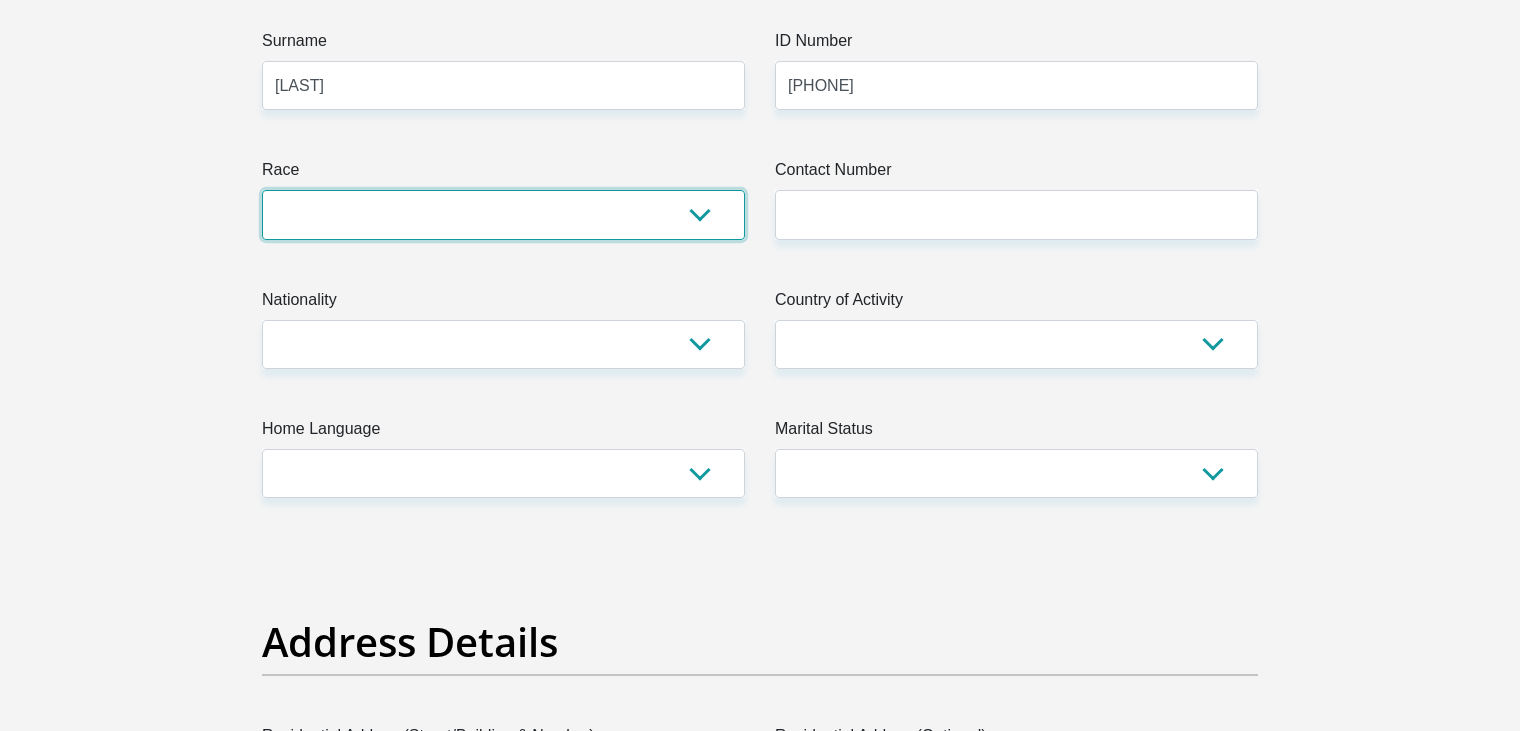 click on "Black
Coloured
Indian
White
Other" at bounding box center (503, 214) 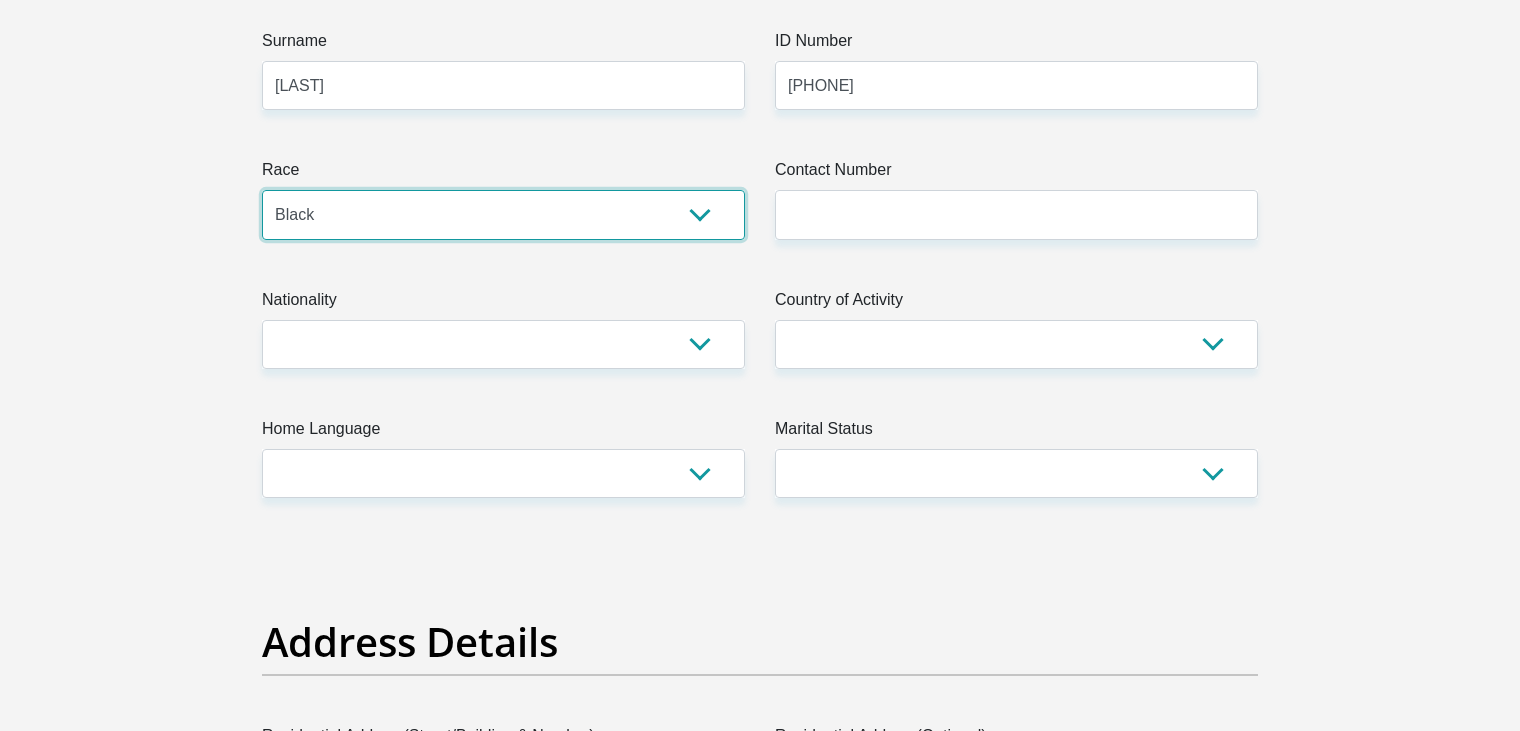 click on "Black
Coloured
Indian
White
Other" at bounding box center [503, 214] 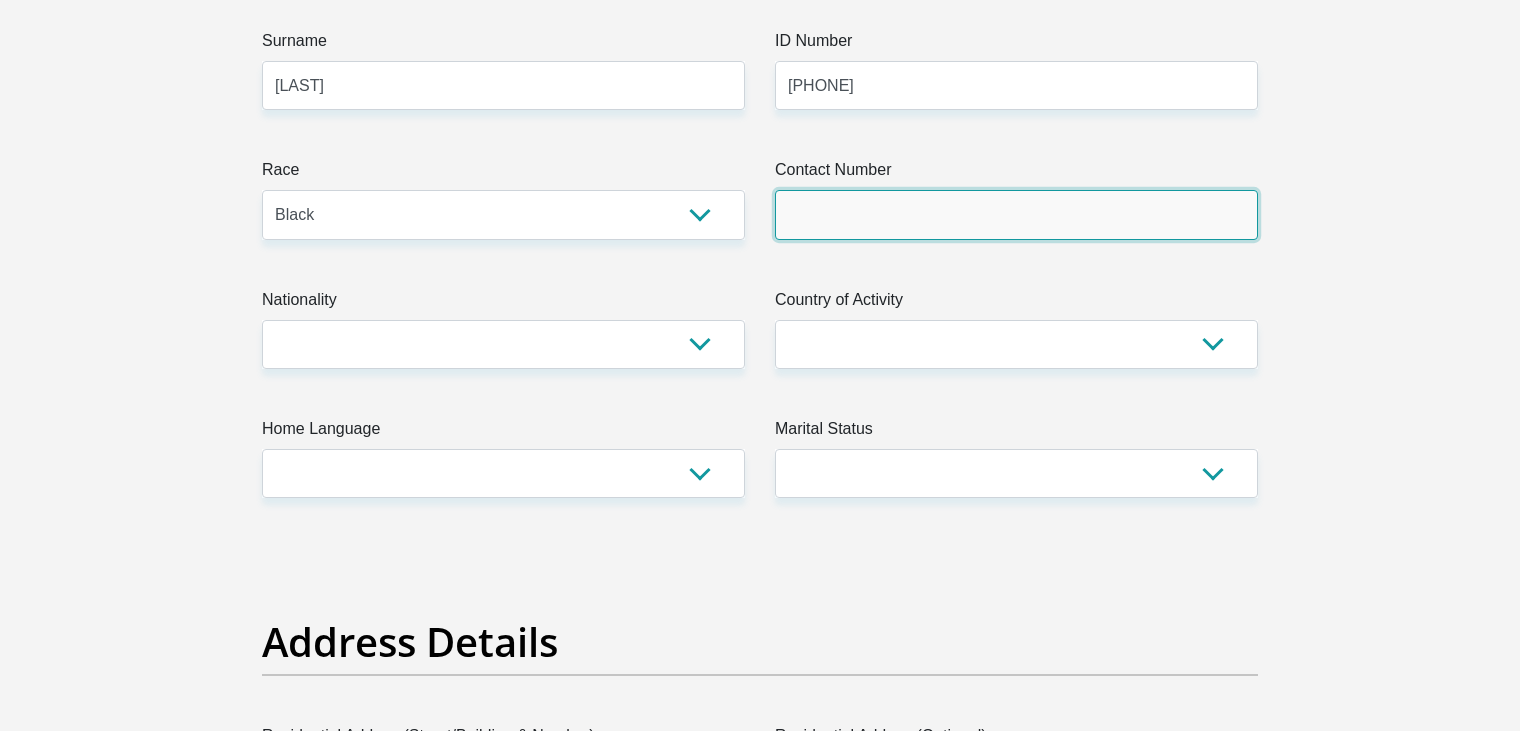 click on "Contact Number" at bounding box center (1016, 214) 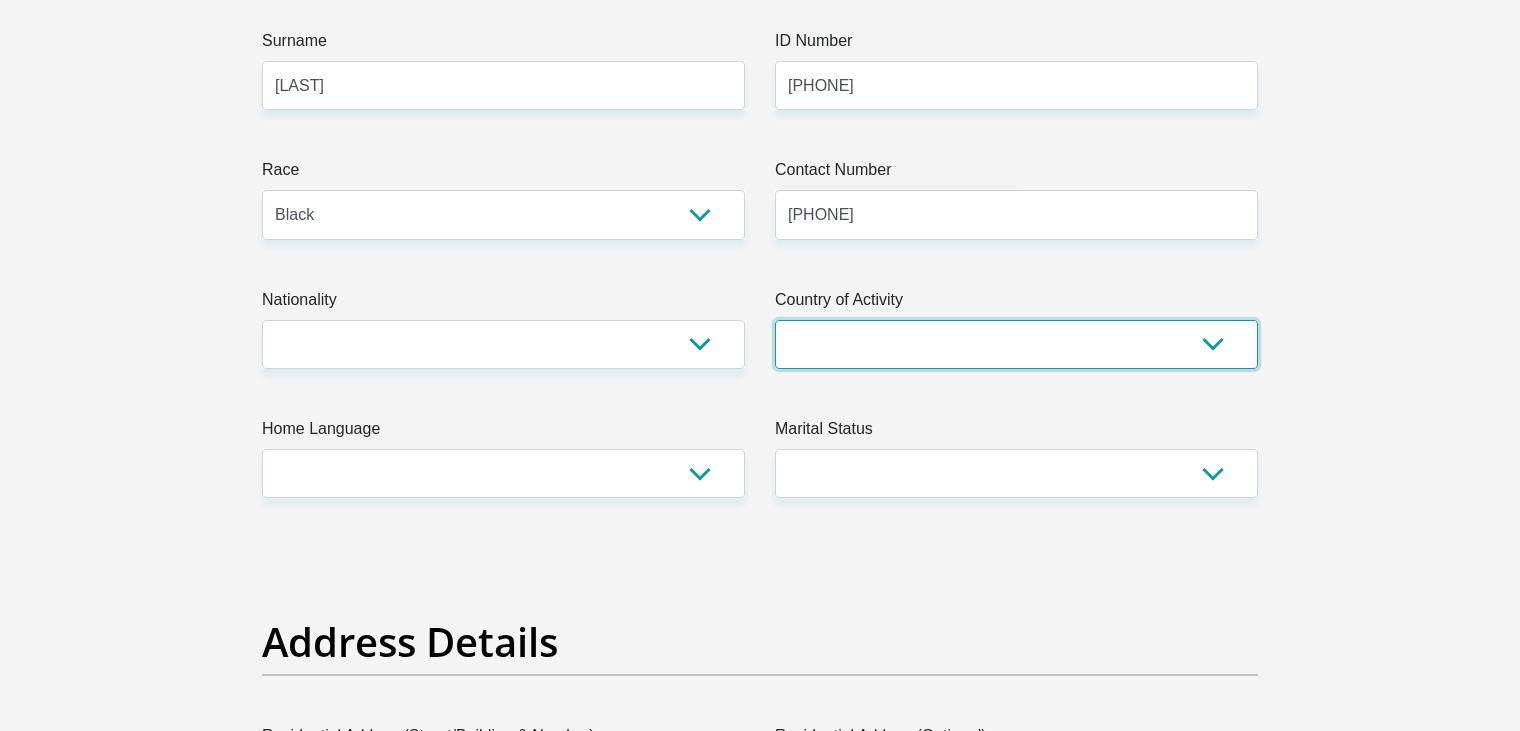 select on "ZAF" 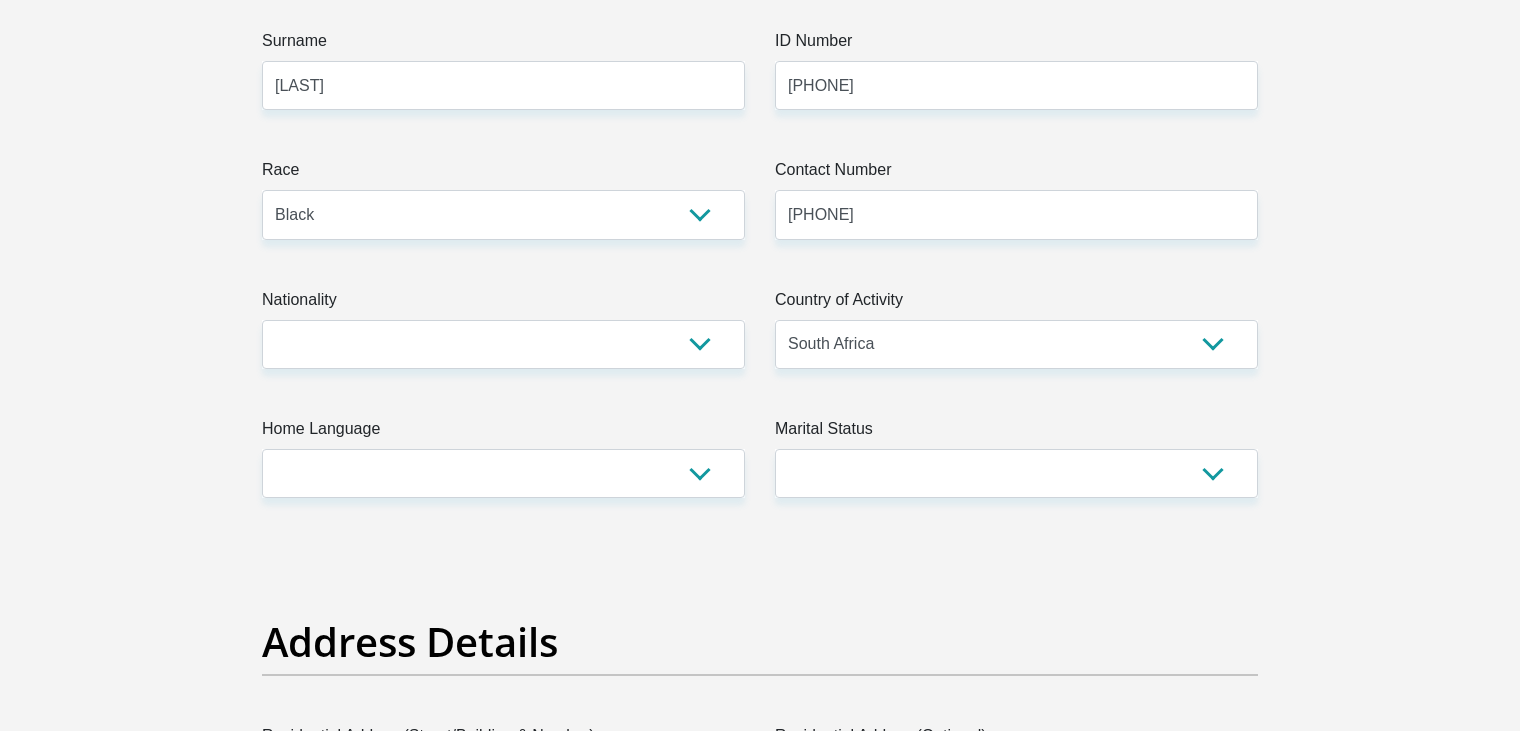 type on "[AREA] [WARD]" 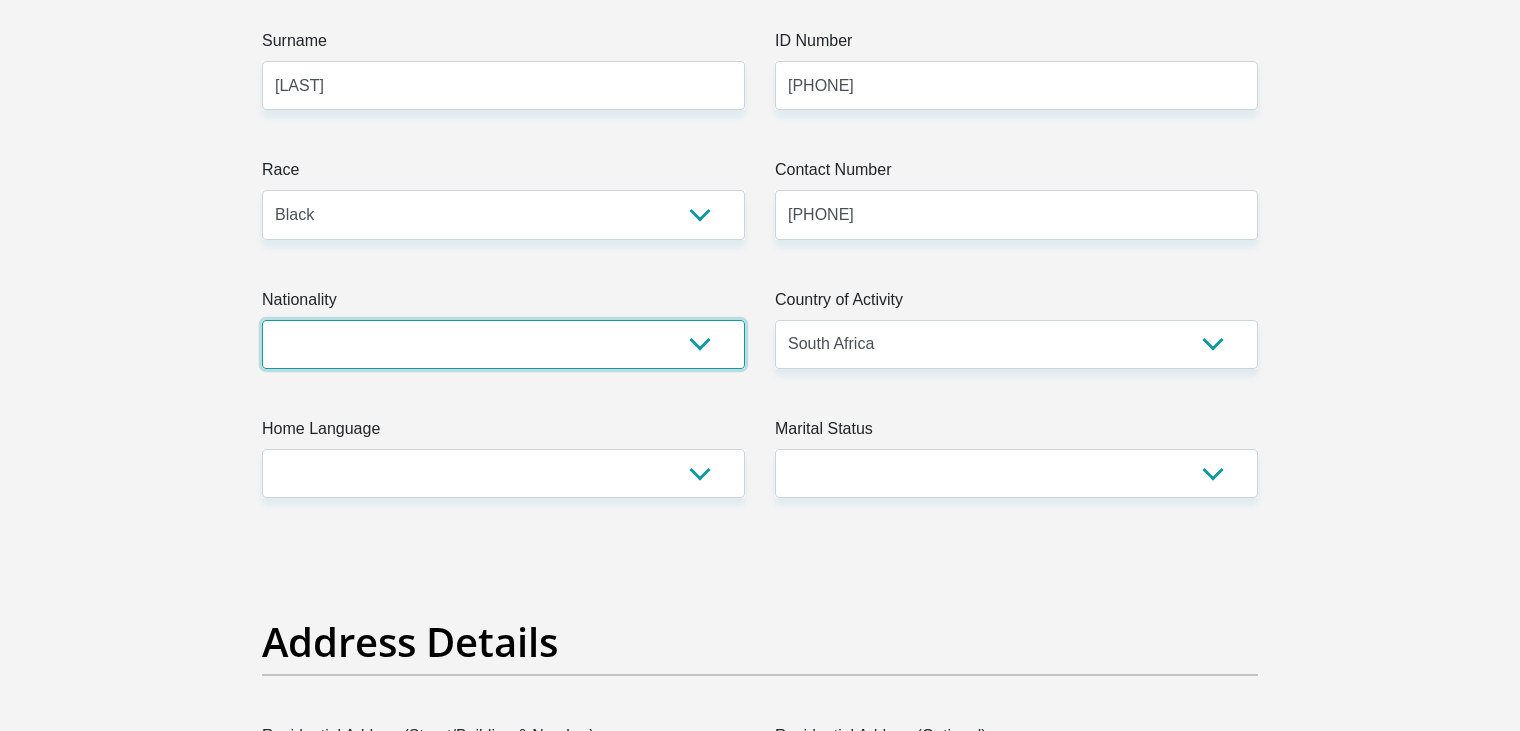 click on "South Africa
Afghanistan
Aland Islands
Albania
Algeria
America Samoa
American Virgin Islands
Andorra
Angola
Anguilla
Antarctica
Antigua and Barbuda
Argentina
Armenia
Aruba
Ascension Island
Australia
Austria
Azerbaijan
Bahamas
Bahrain
Bangladesh
Barbados
Chad" at bounding box center [503, 344] 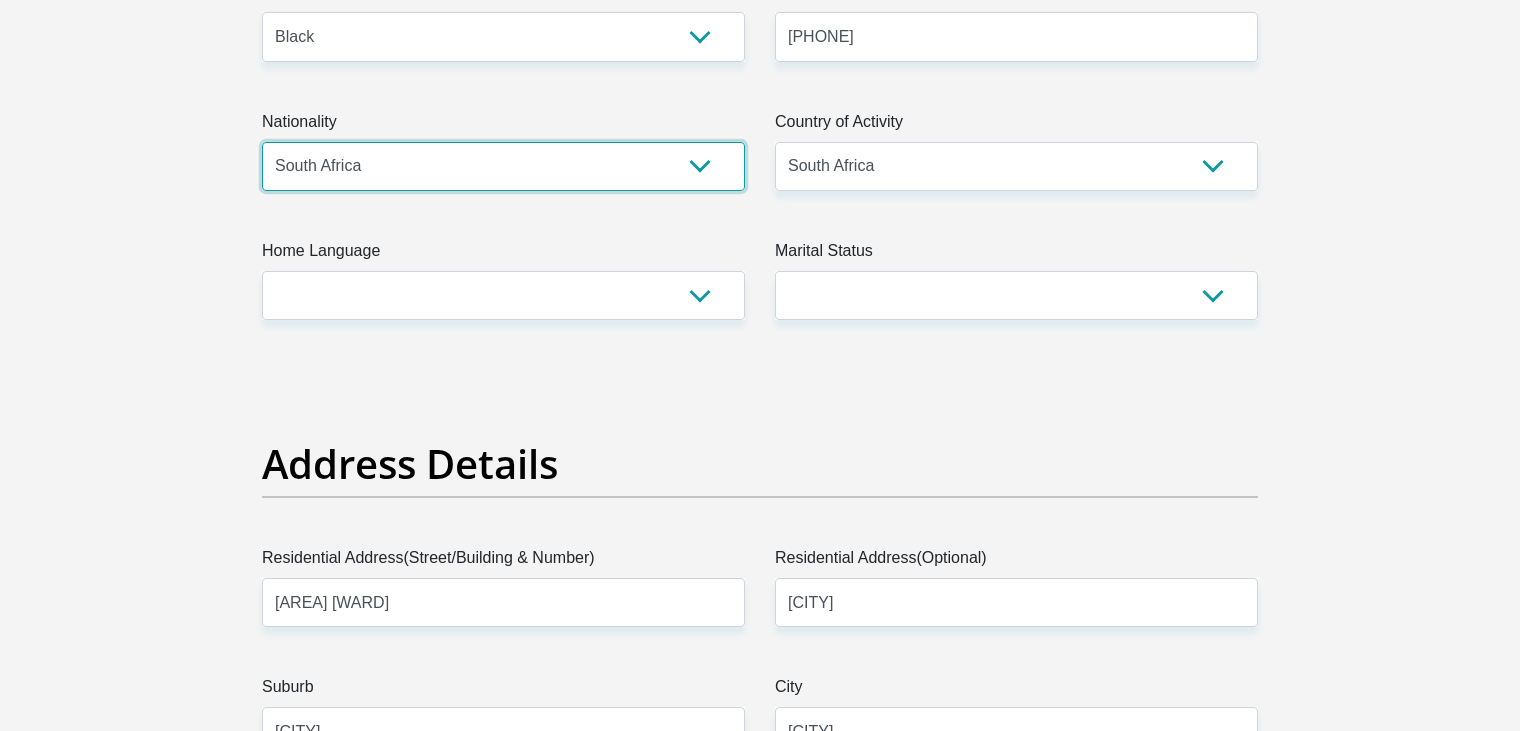 scroll, scrollTop: 600, scrollLeft: 0, axis: vertical 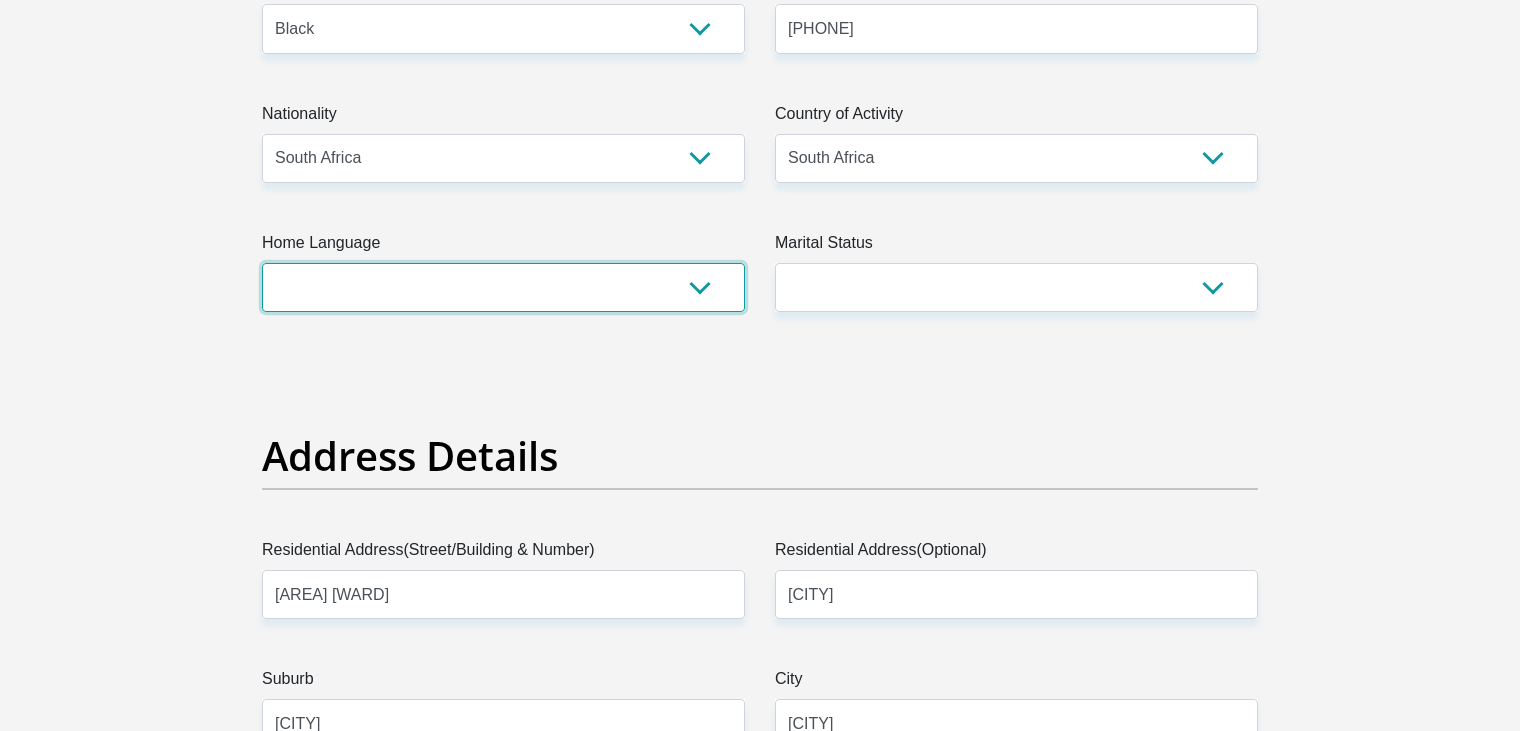 click on "Afrikaans
English
Sepedi
South Ndebele
Southern Sotho
Swati
Tsonga
Tswana
Venda
Xhosa
Zulu
Other" at bounding box center (503, 287) 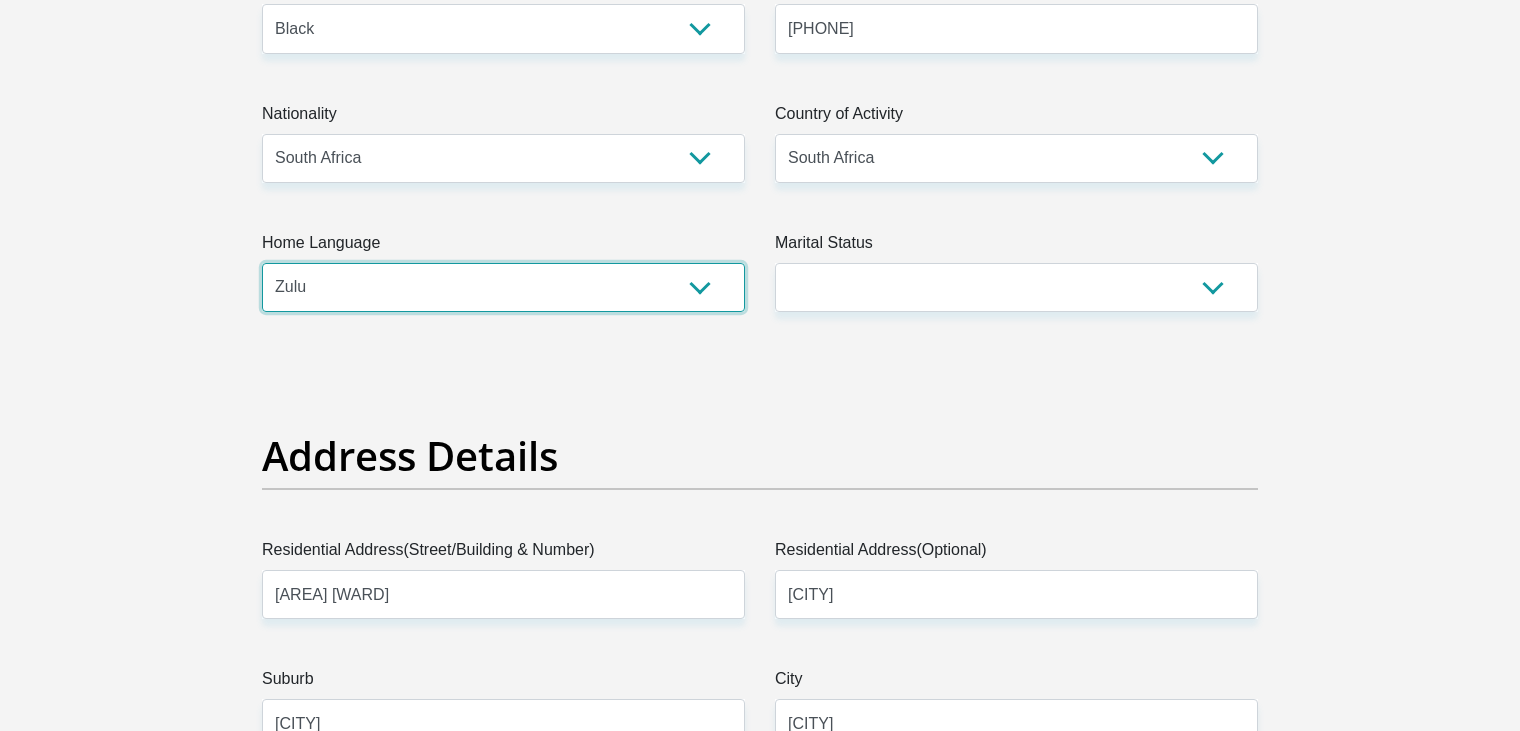 click on "Afrikaans
English
Sepedi
South Ndebele
Southern Sotho
Swati
Tsonga
Tswana
Venda
Xhosa
Zulu
Other" at bounding box center [503, 287] 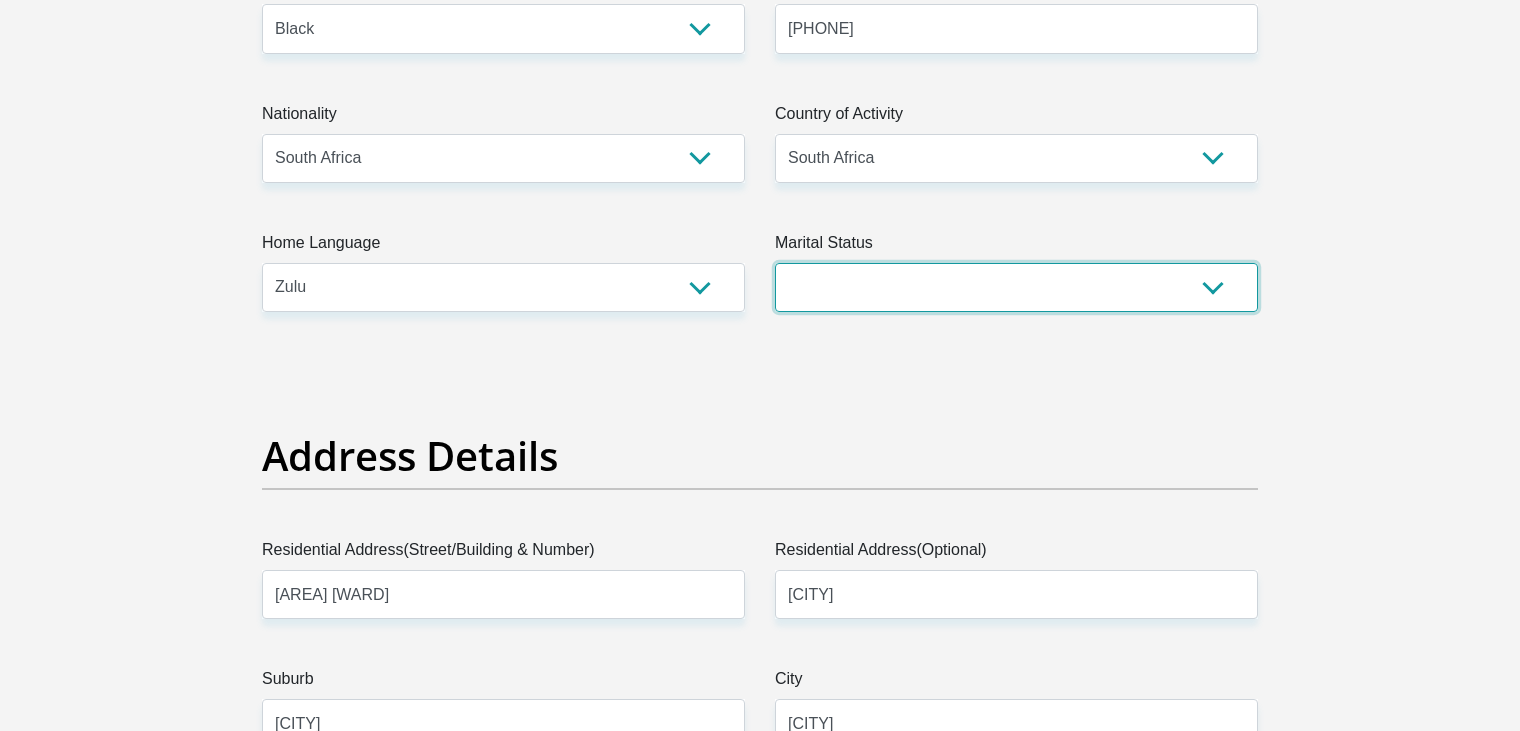 click on "Married ANC
Single
Divorced
Widowed
Married COP or Customary Law" at bounding box center [1016, 287] 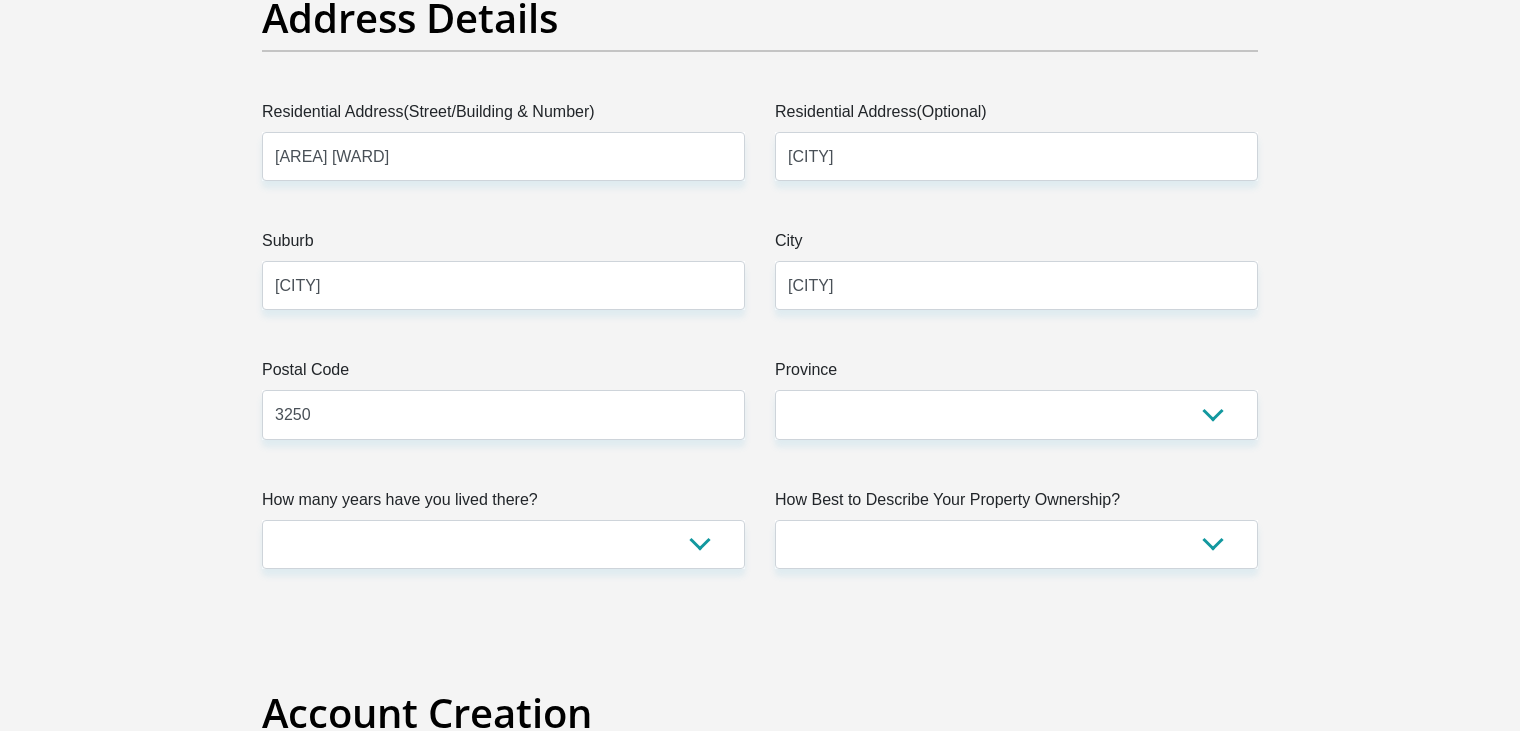 scroll, scrollTop: 1040, scrollLeft: 0, axis: vertical 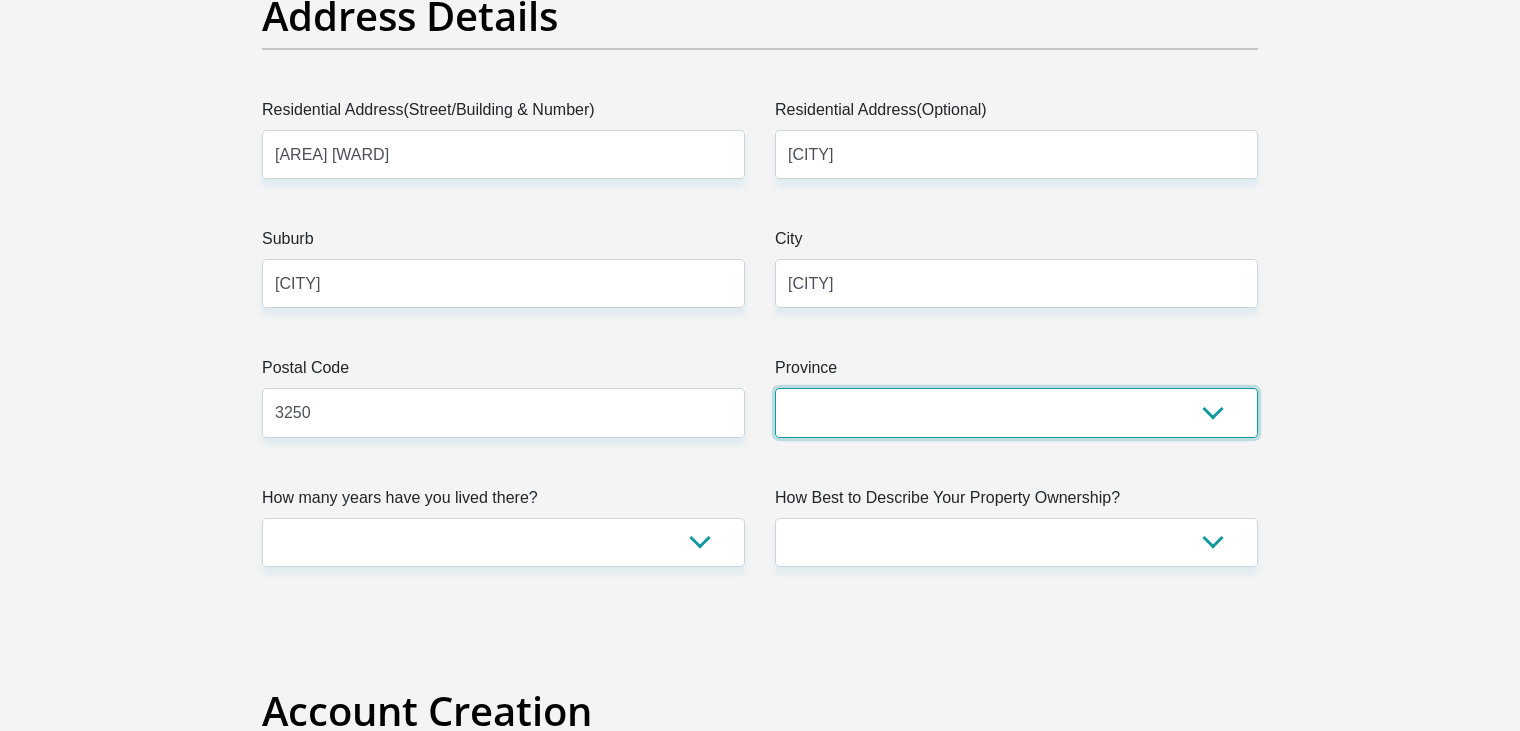 click on "Eastern Cape
Free State
Gauteng
KwaZulu-Natal
Limpopo
Mpumalanga
Northern Cape
North West
Western Cape" at bounding box center (1016, 412) 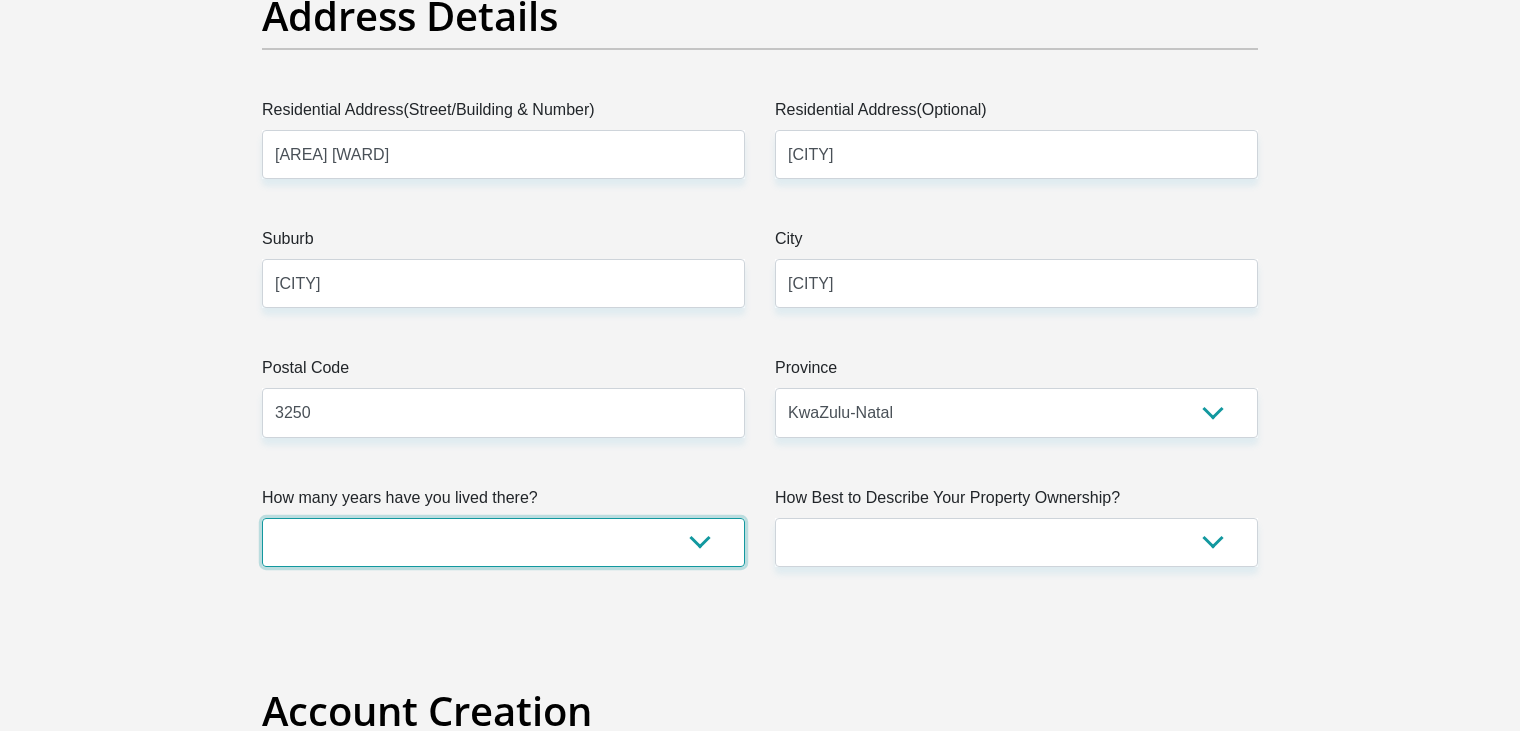 click on "less than 1 year
1-3 years
3-5 years
5+ years" at bounding box center [503, 542] 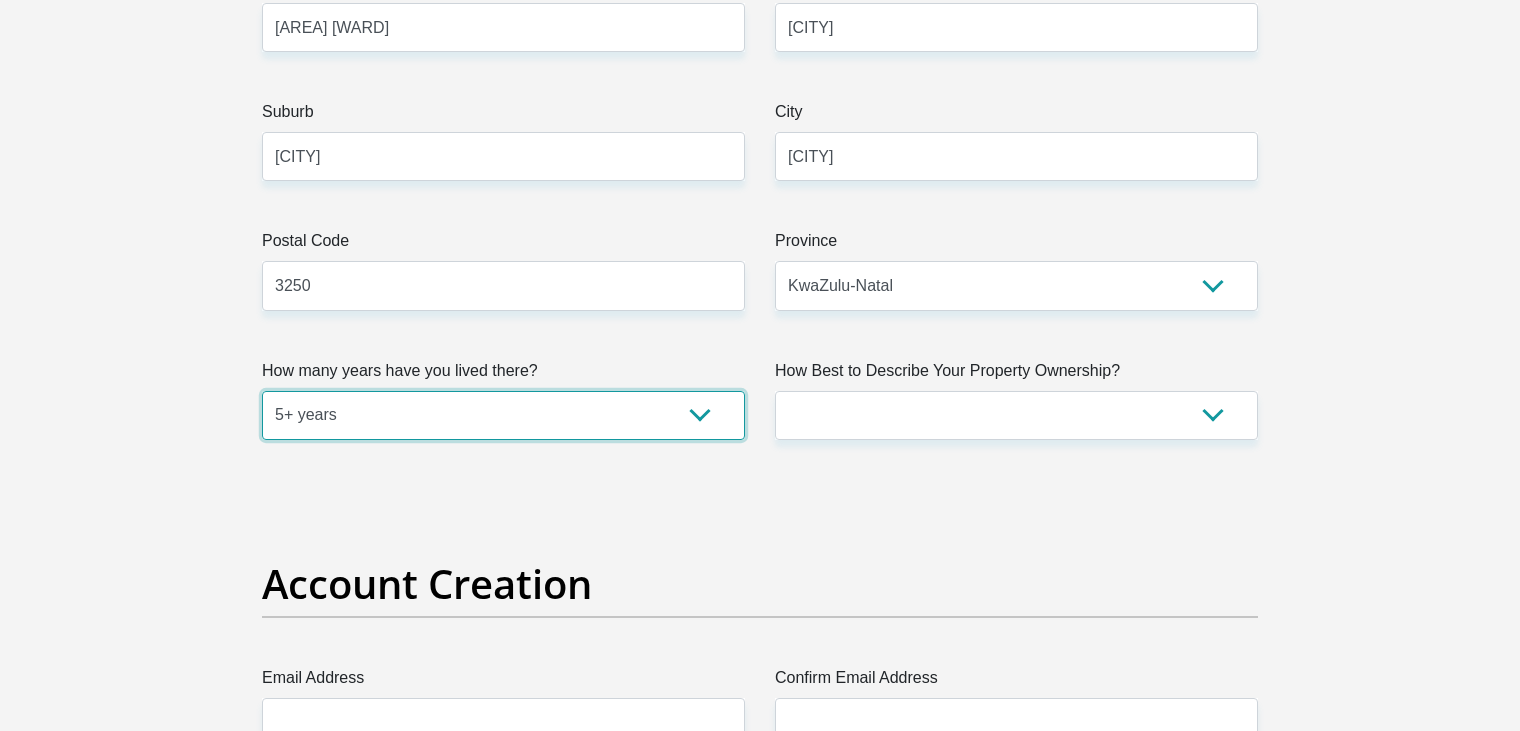 scroll, scrollTop: 1204, scrollLeft: 0, axis: vertical 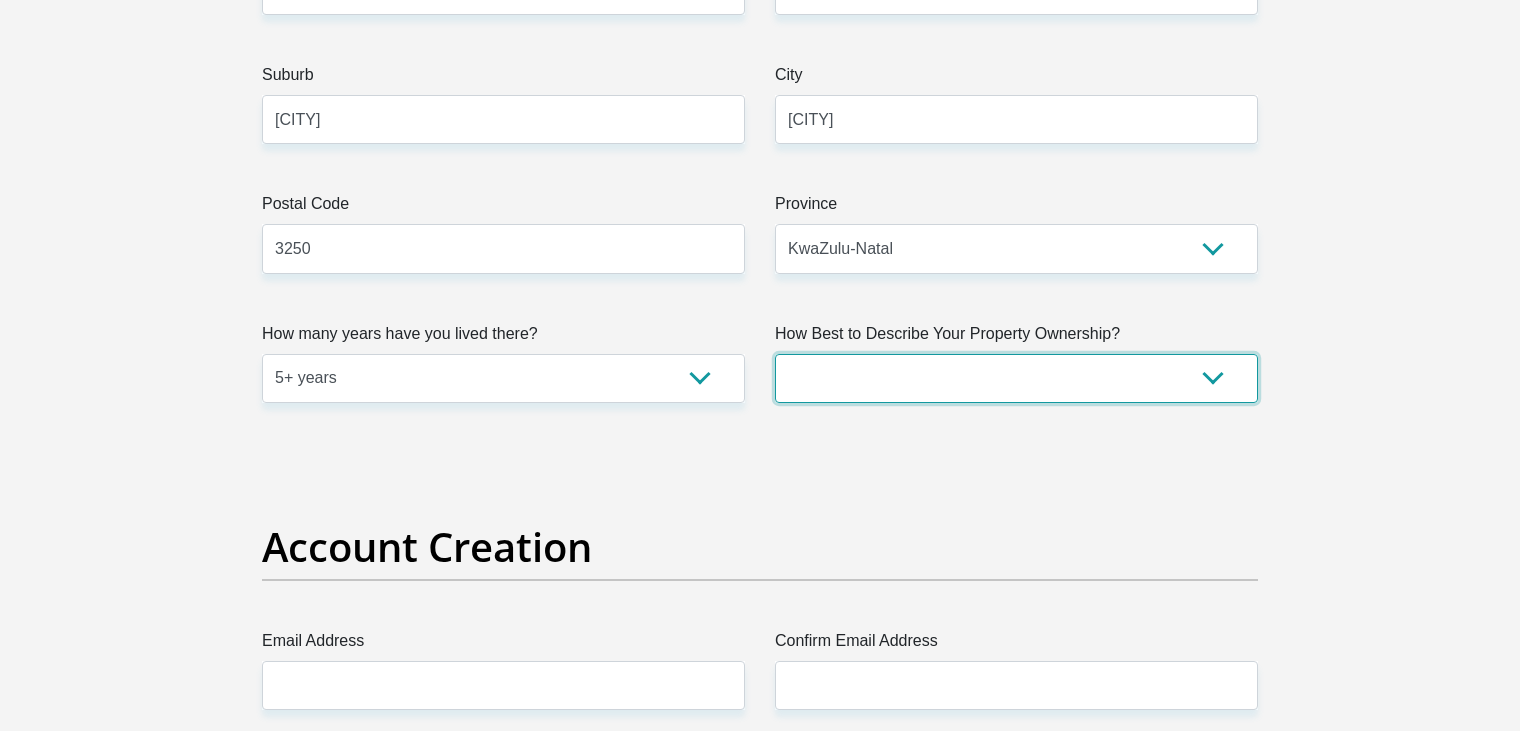 click on "Owned
Rented
Family Owned
Company Dwelling" at bounding box center (1016, 378) 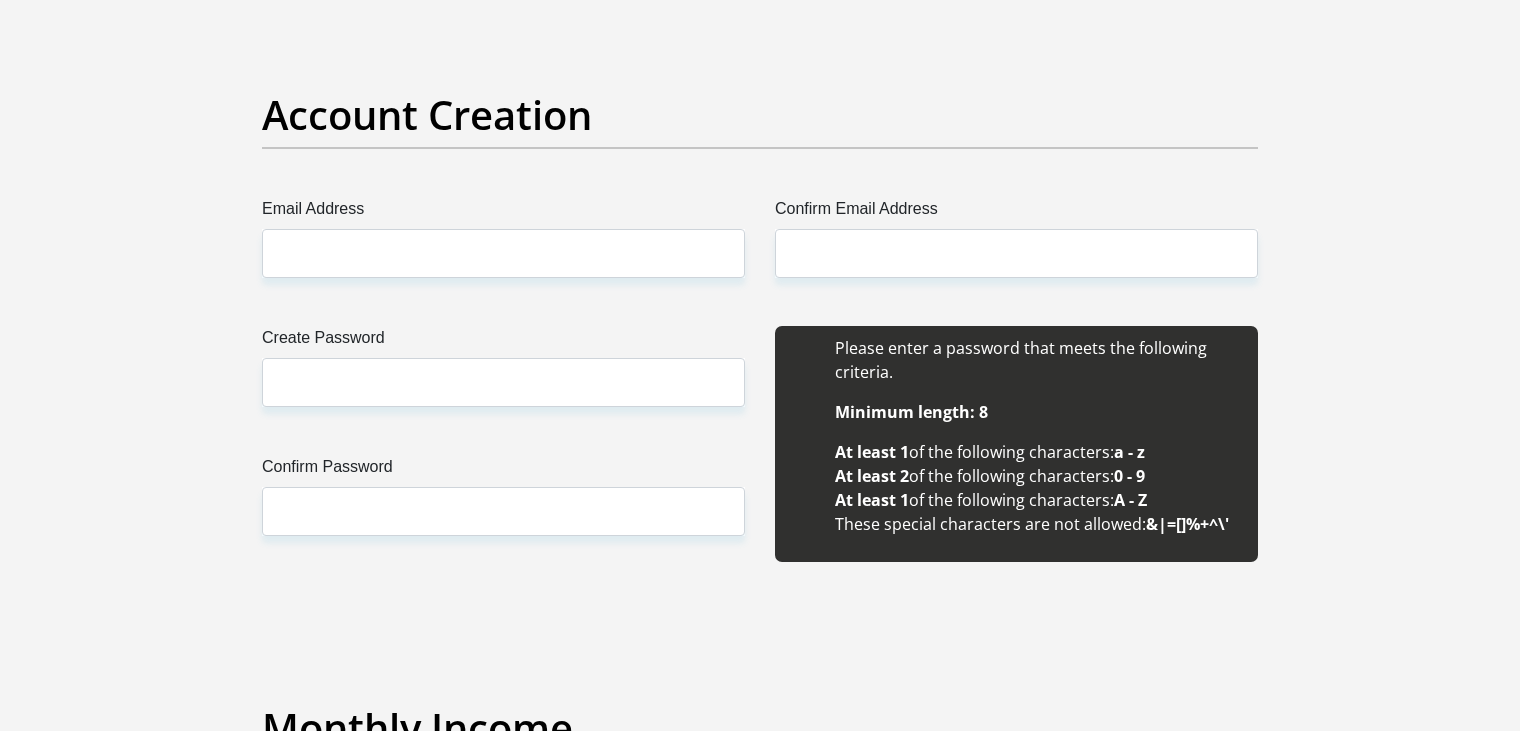scroll, scrollTop: 1647, scrollLeft: 0, axis: vertical 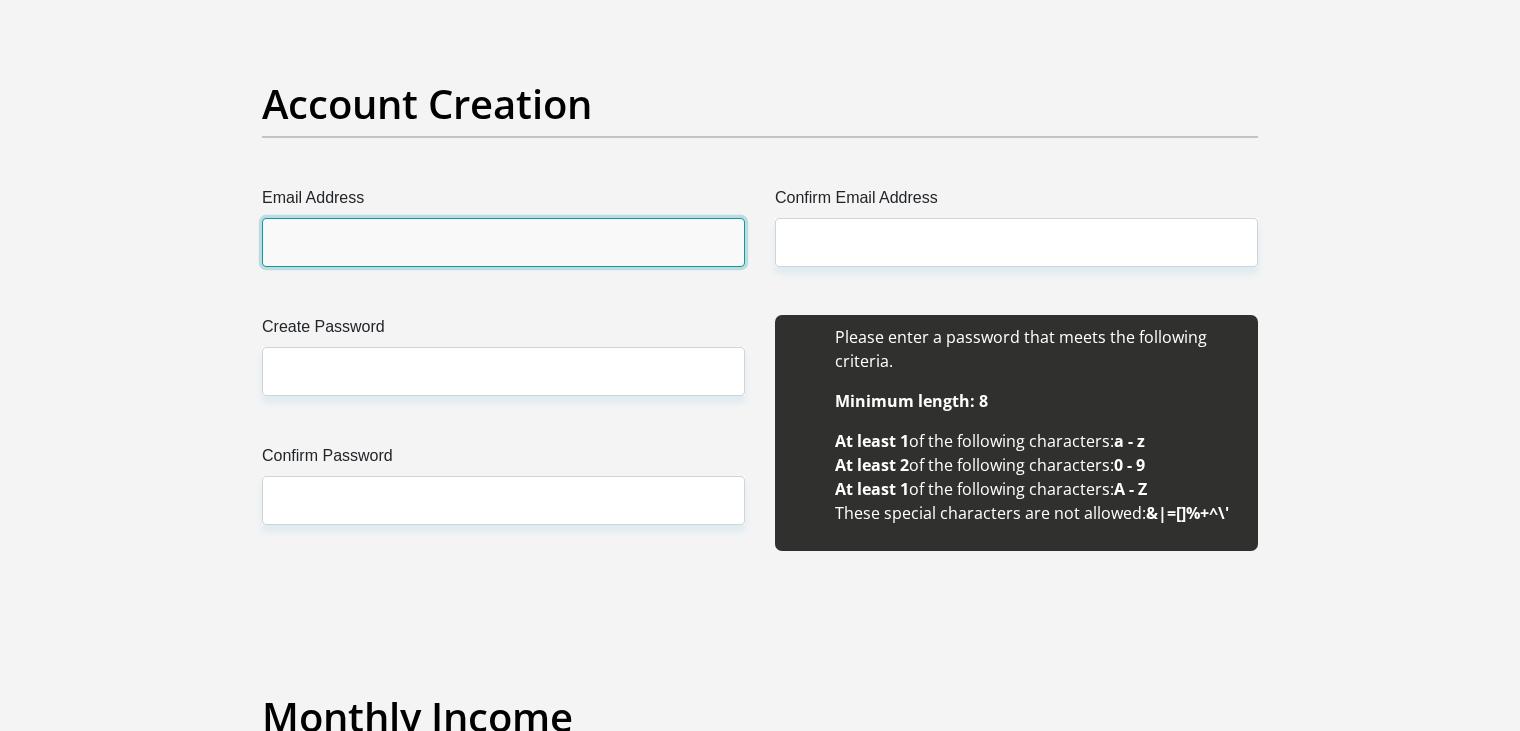 click on "Email Address" at bounding box center [503, 242] 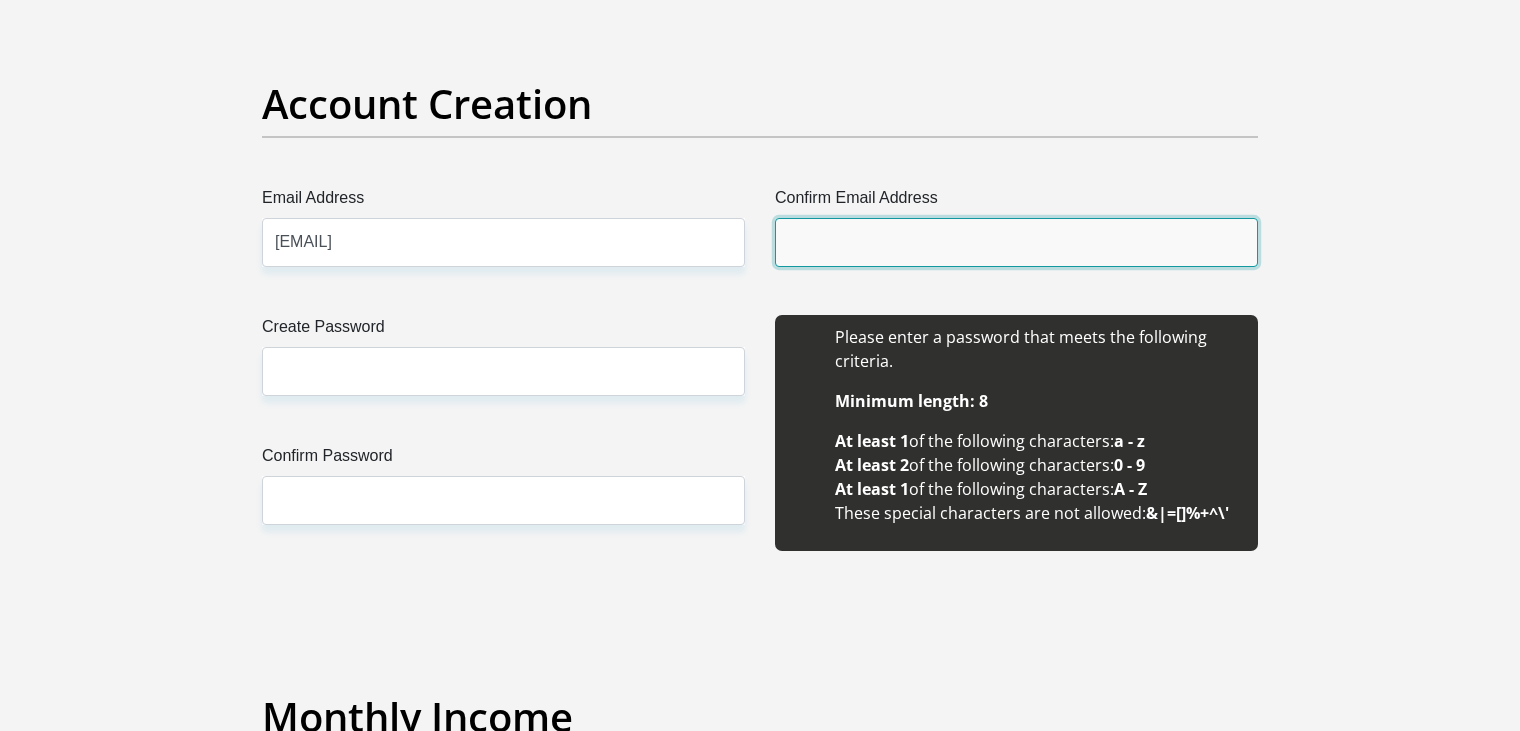 type on "[EMAIL]" 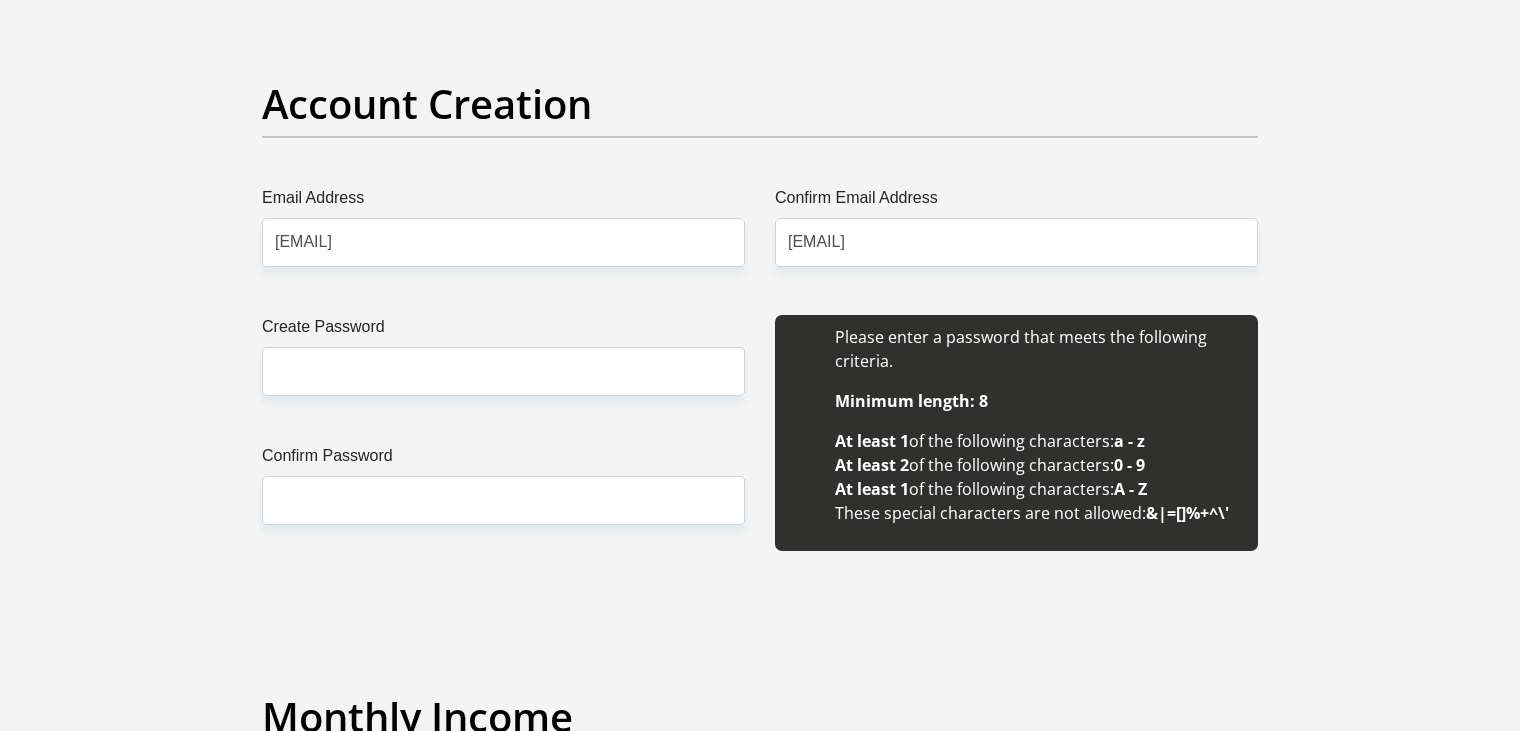 type 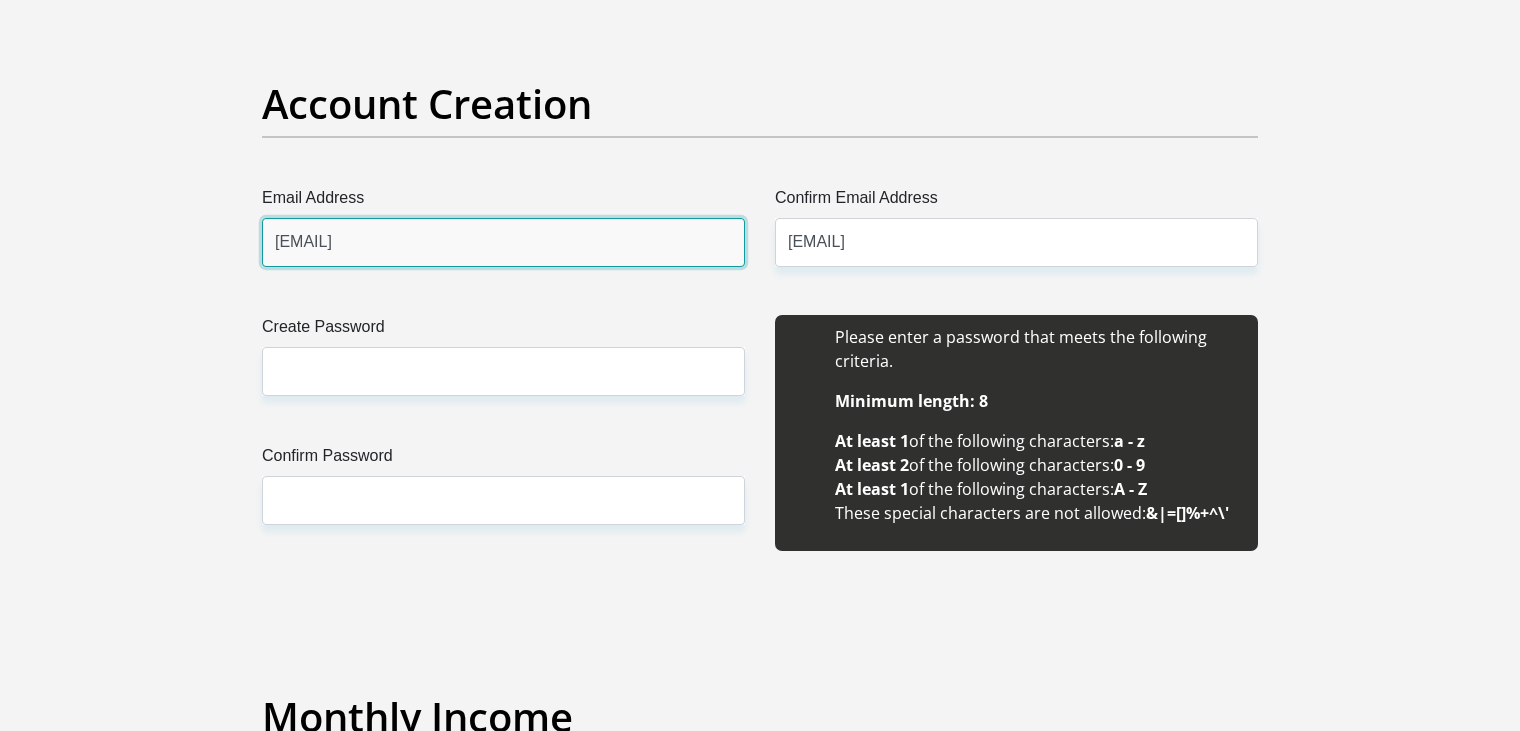 type 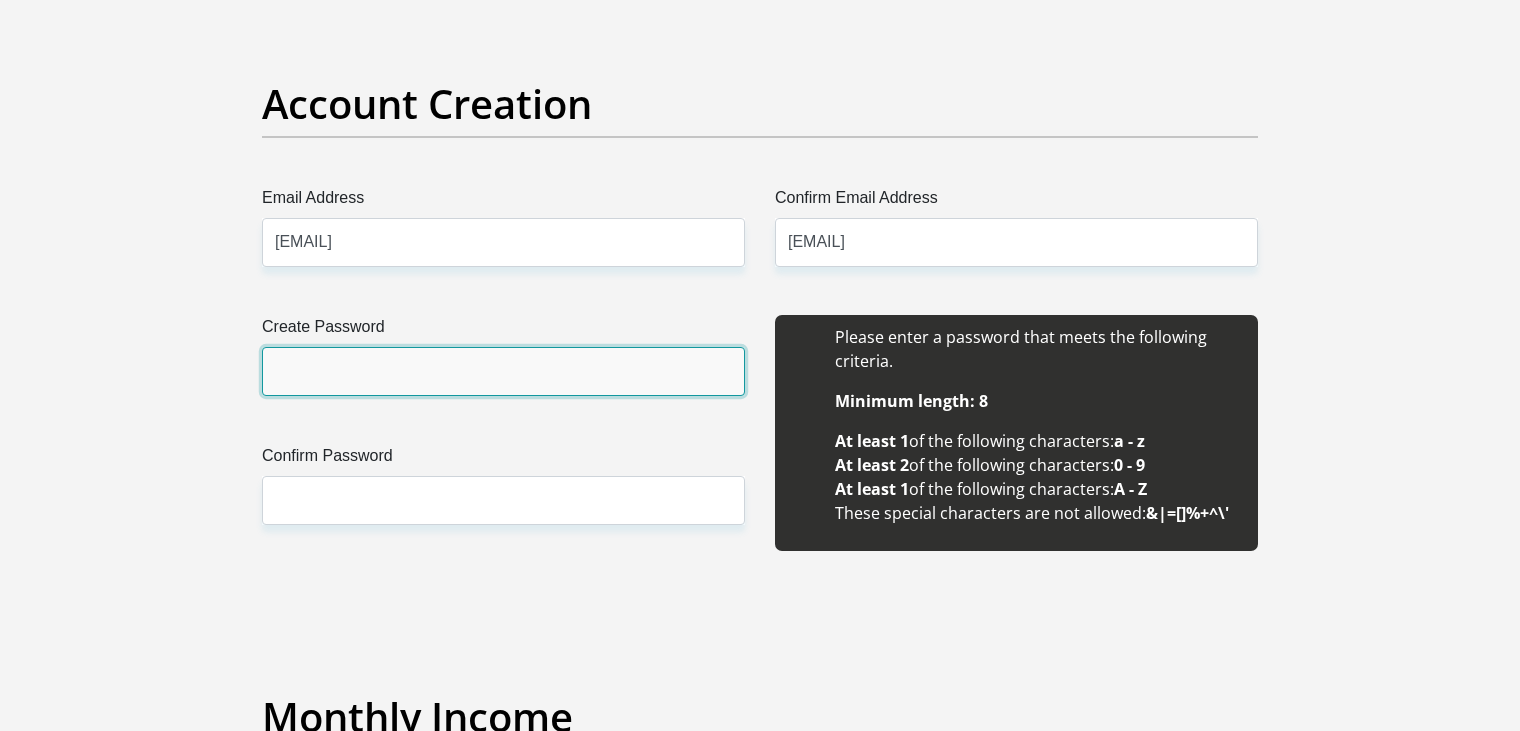 click on "Create Password" at bounding box center [503, 371] 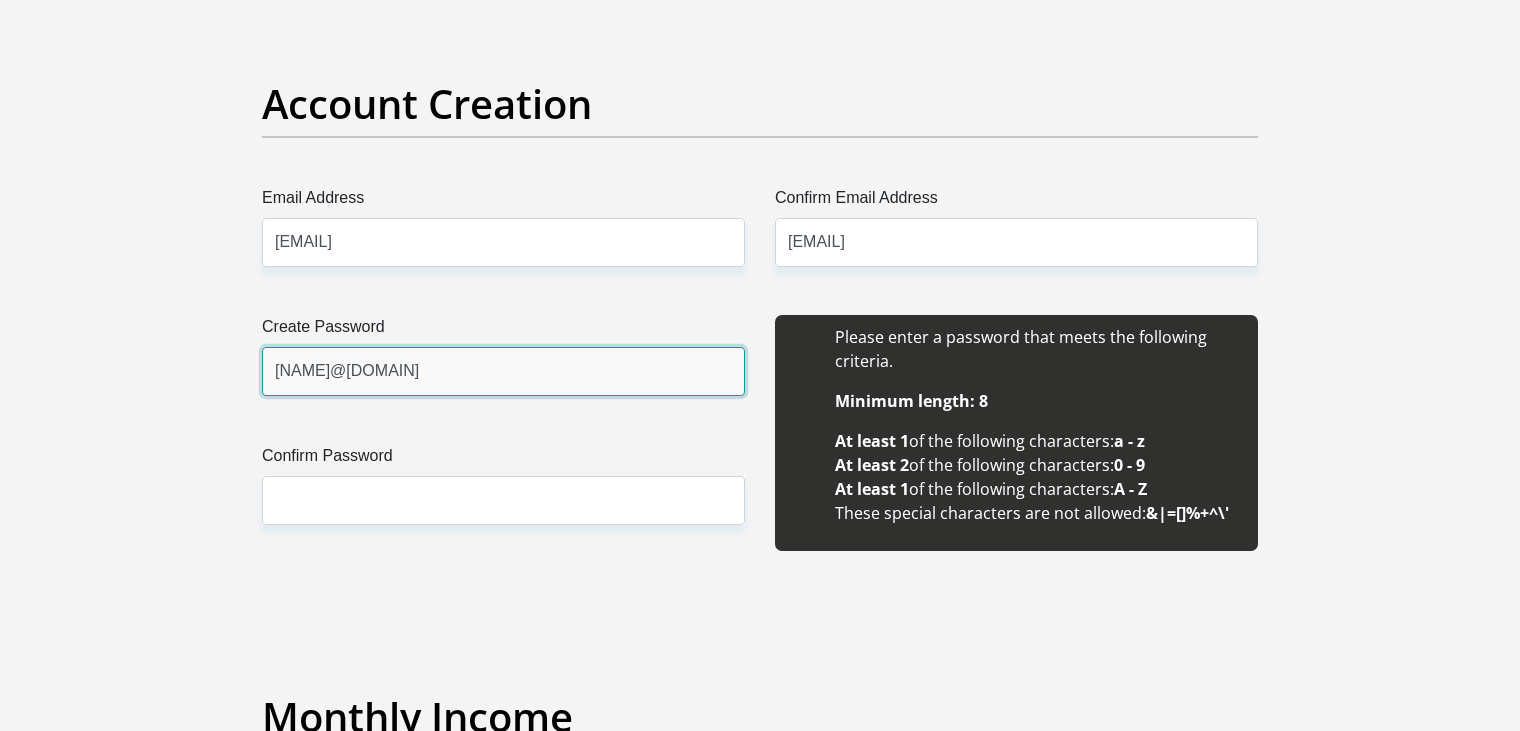 type on "[NAME]@[DOMAIN]" 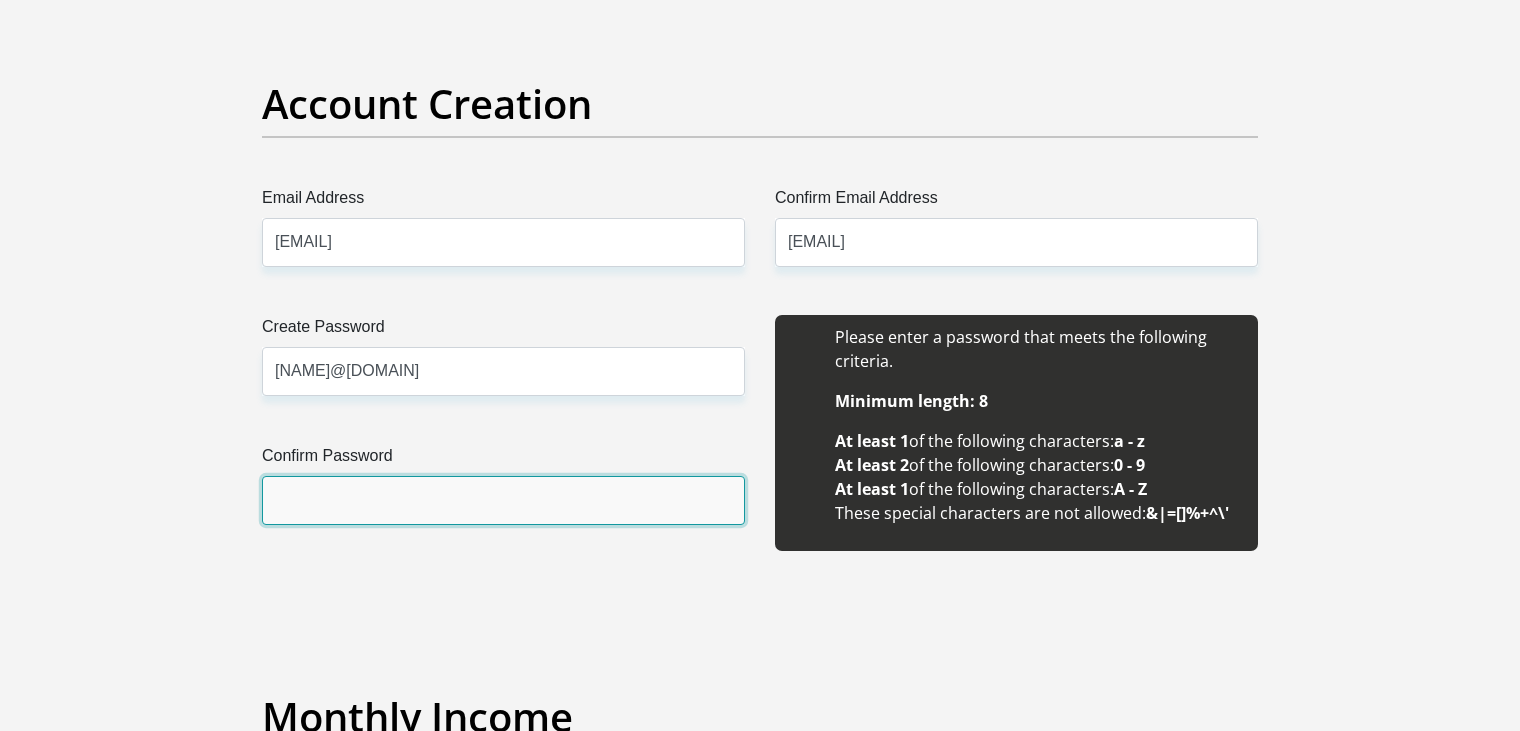 click on "Confirm Password" at bounding box center [503, 500] 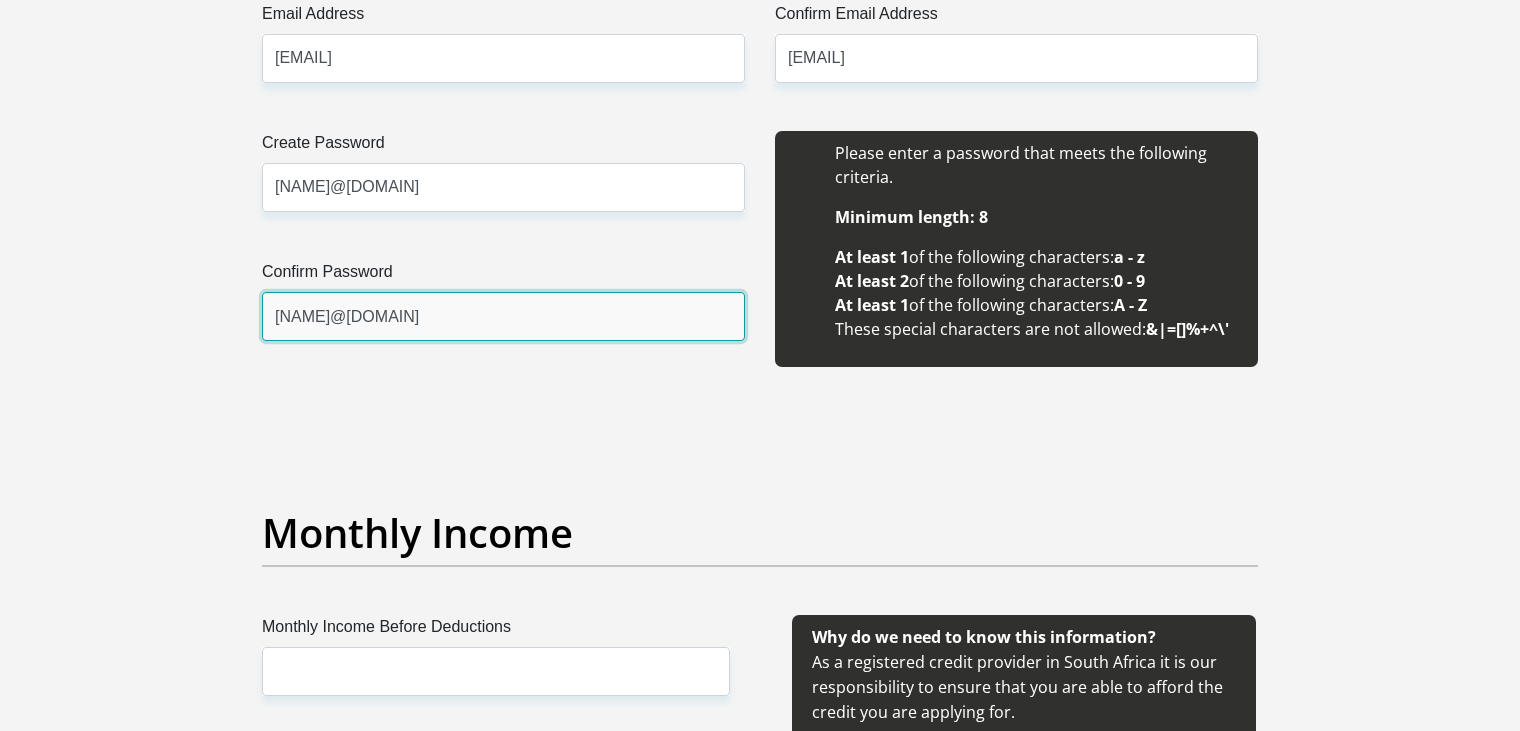 scroll, scrollTop: 1832, scrollLeft: 0, axis: vertical 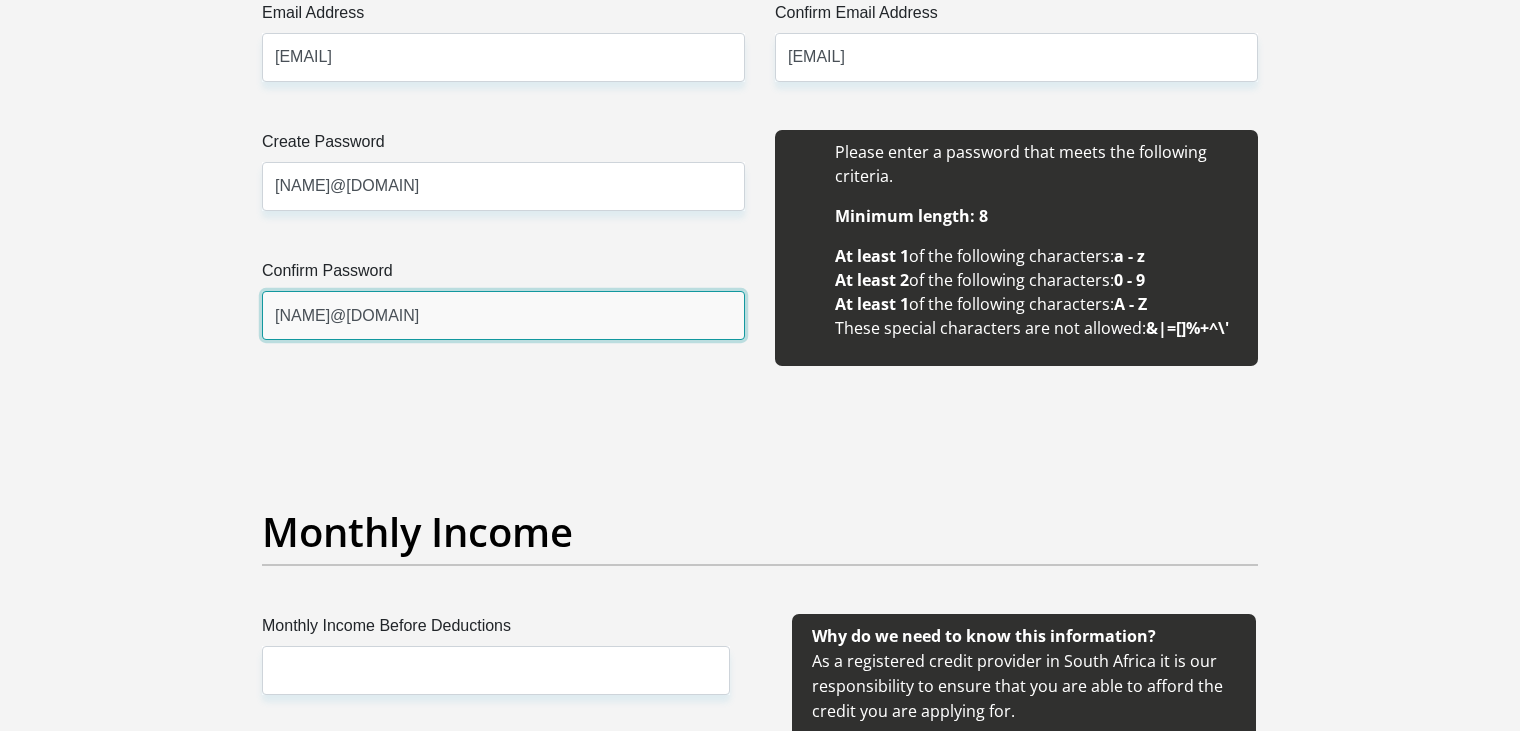 click on "[NAME]@[DOMAIN]" at bounding box center [503, 315] 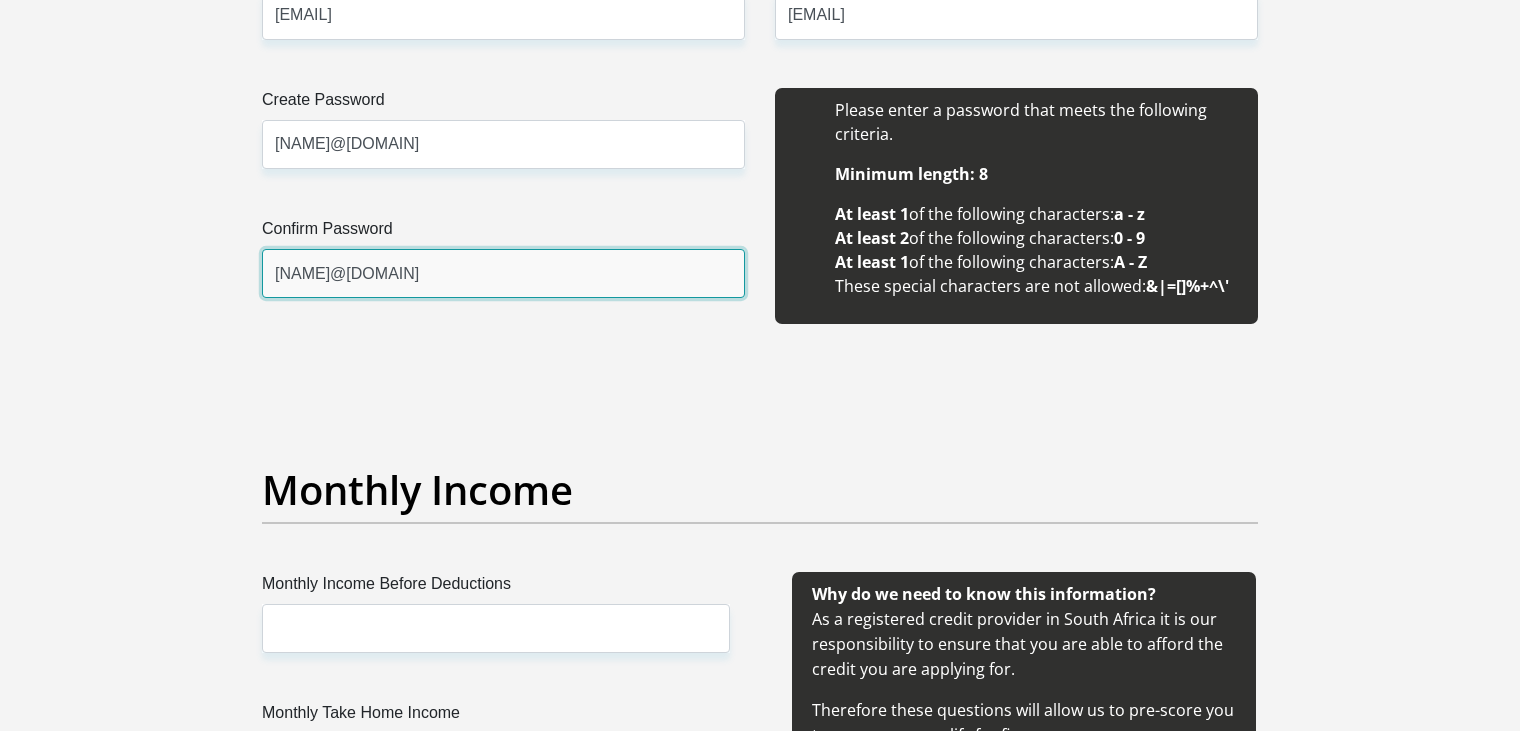 scroll, scrollTop: 1875, scrollLeft: 0, axis: vertical 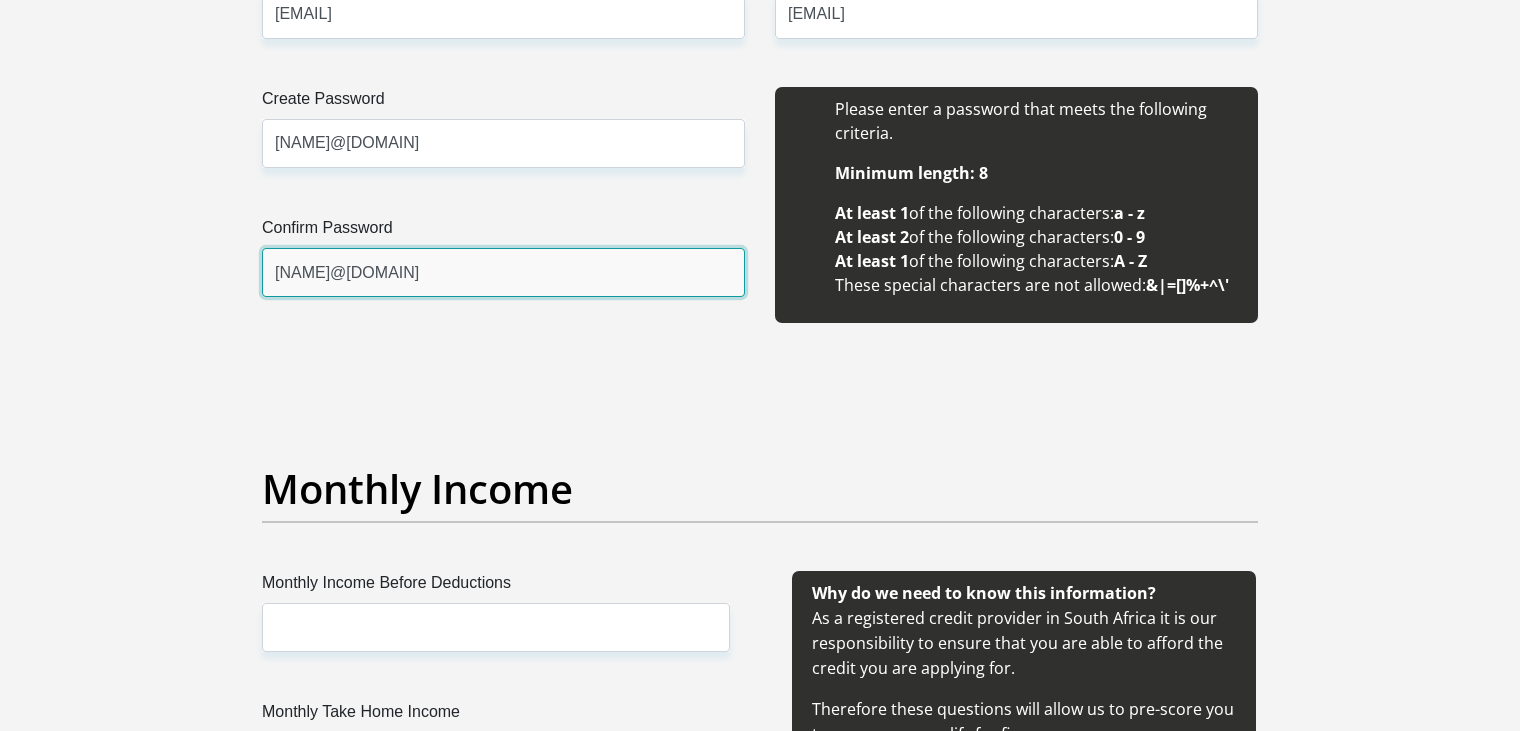 click on "[NAME]@[DOMAIN]" at bounding box center [503, 272] 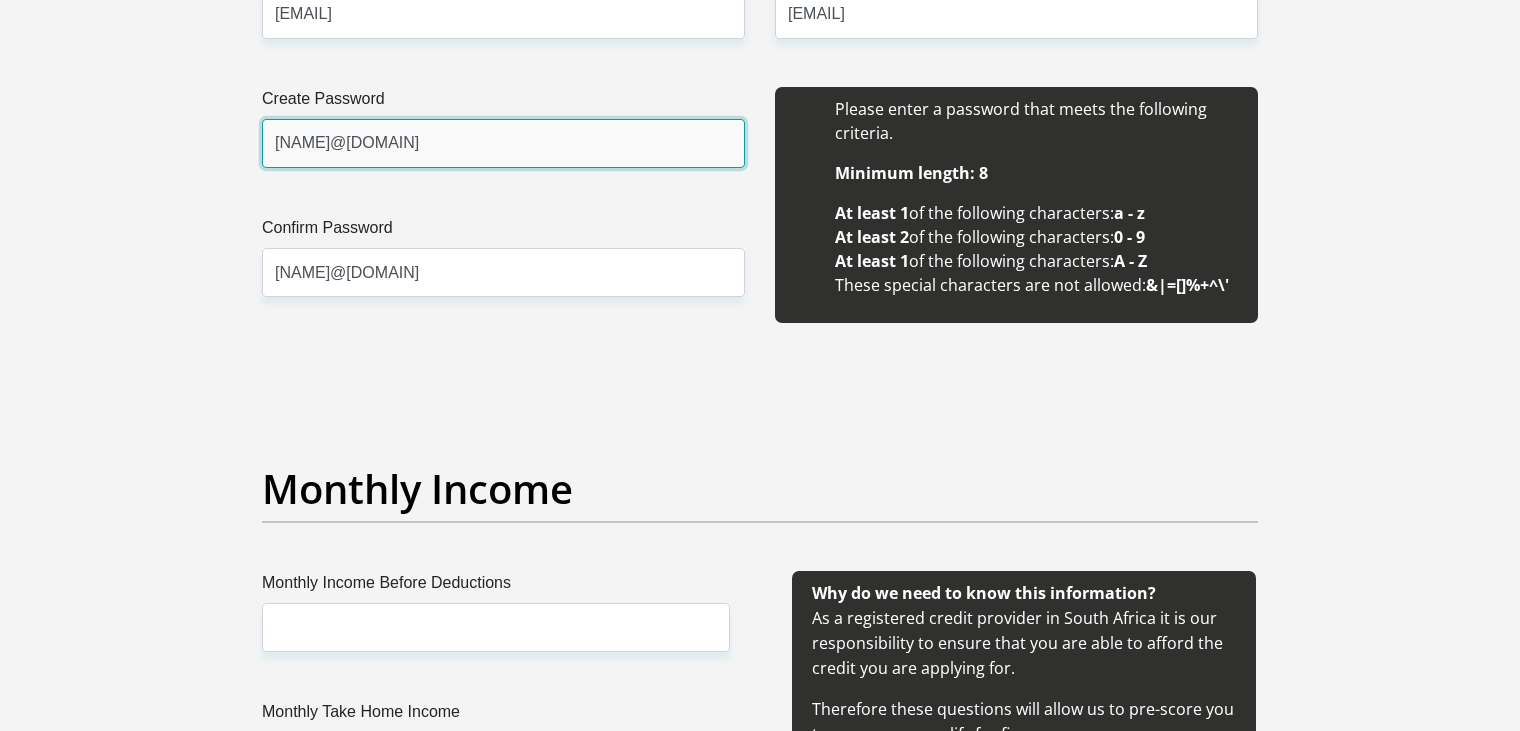 click on "[NAME]@[DOMAIN]" at bounding box center [503, 143] 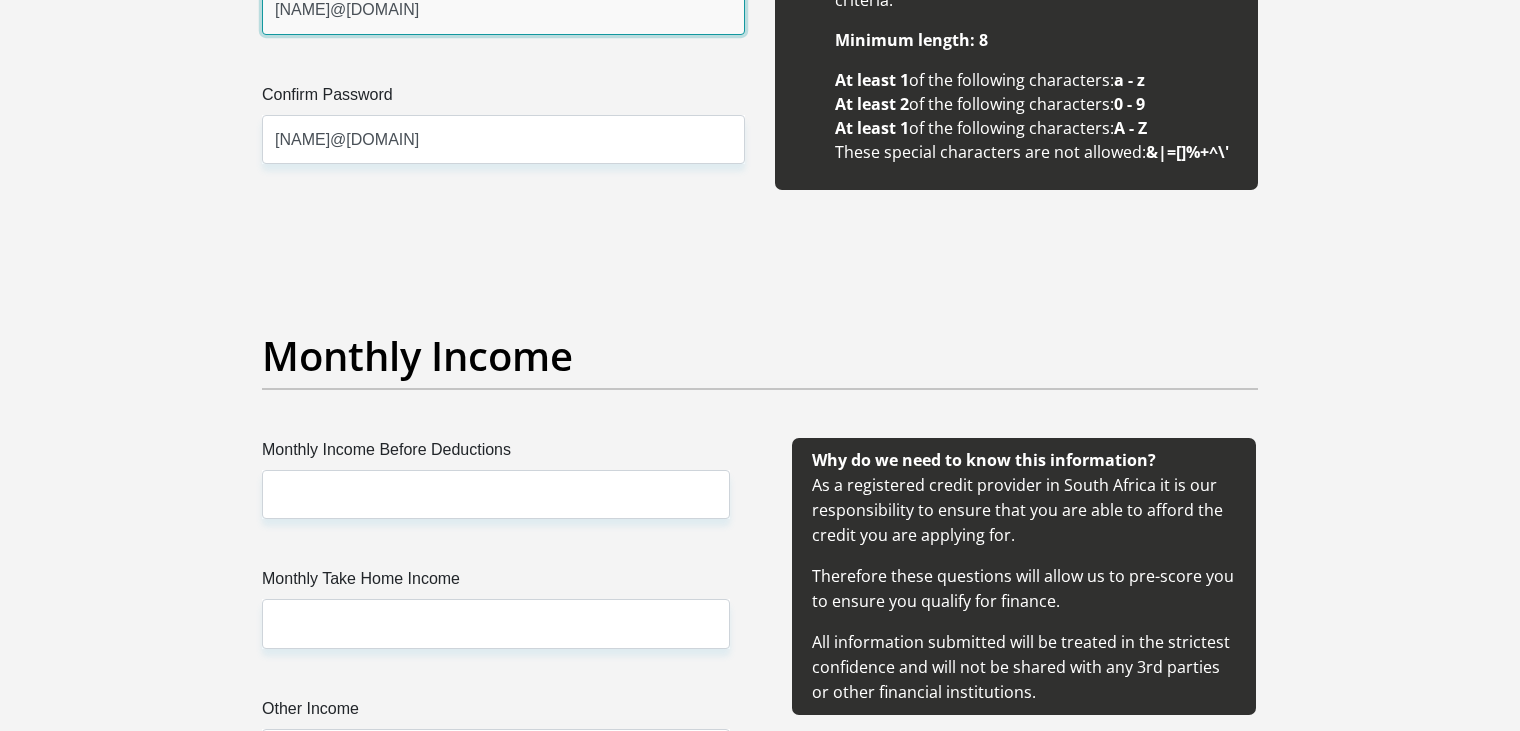 scroll, scrollTop: 2250, scrollLeft: 0, axis: vertical 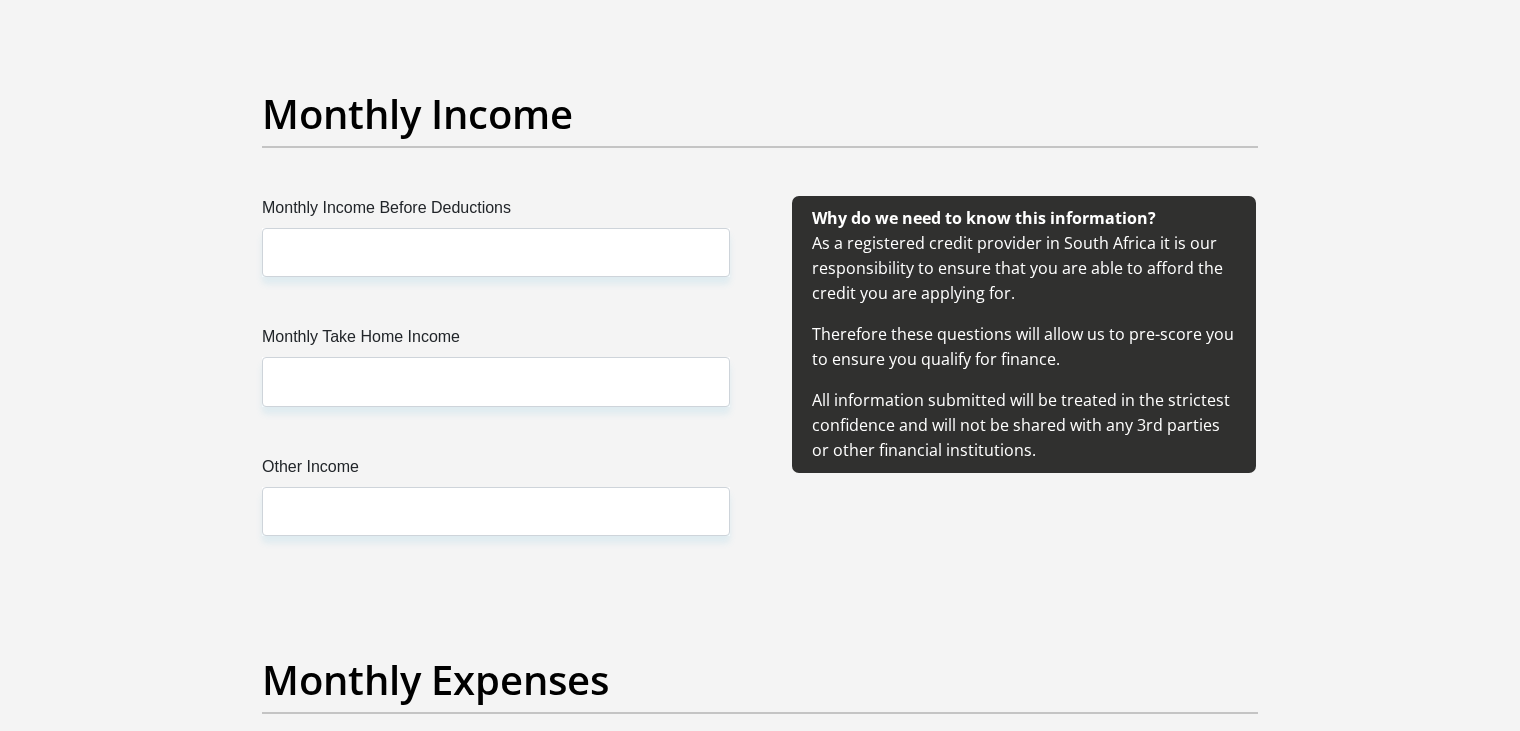 type on "[NAME]@[DOMAIN]" 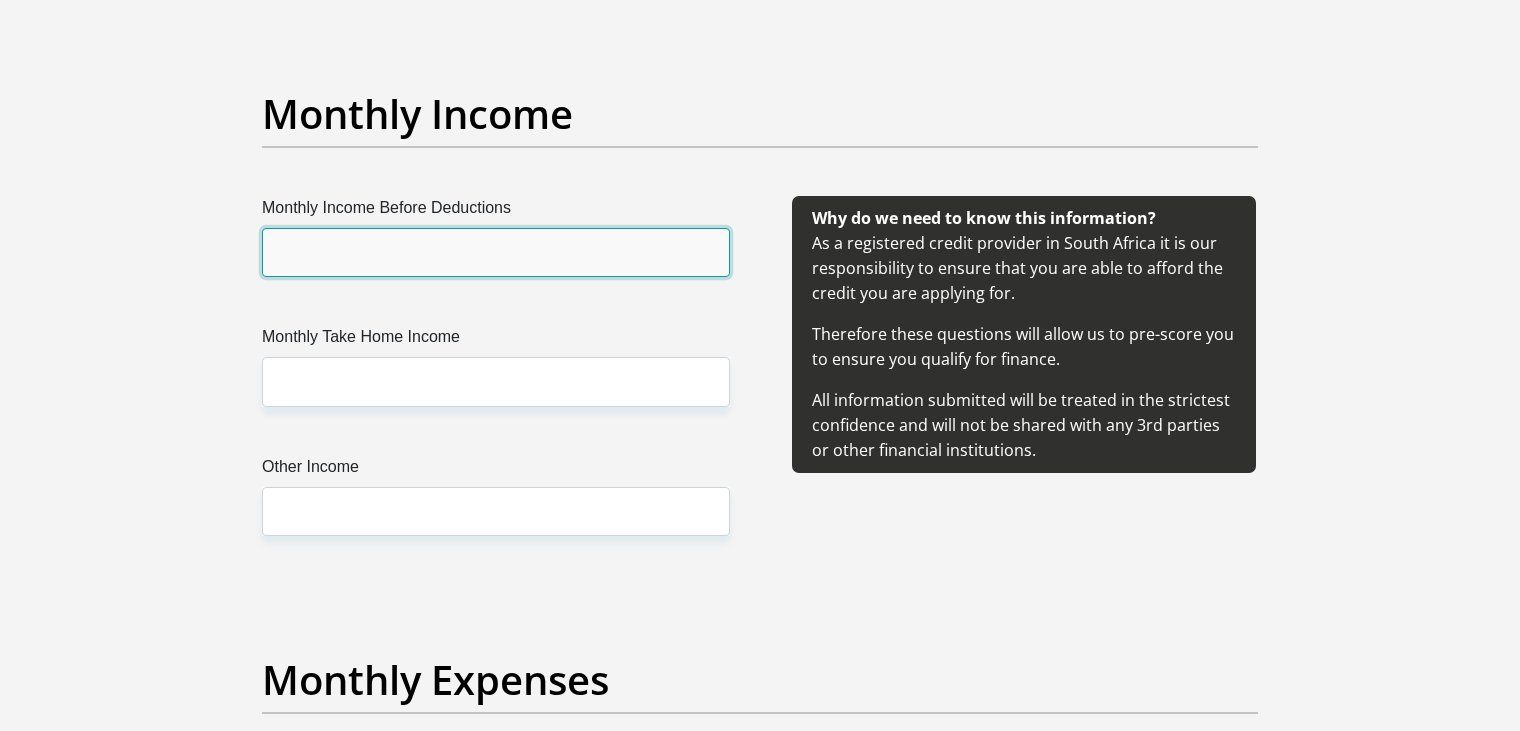 click on "Monthly Income Before Deductions" at bounding box center [496, 252] 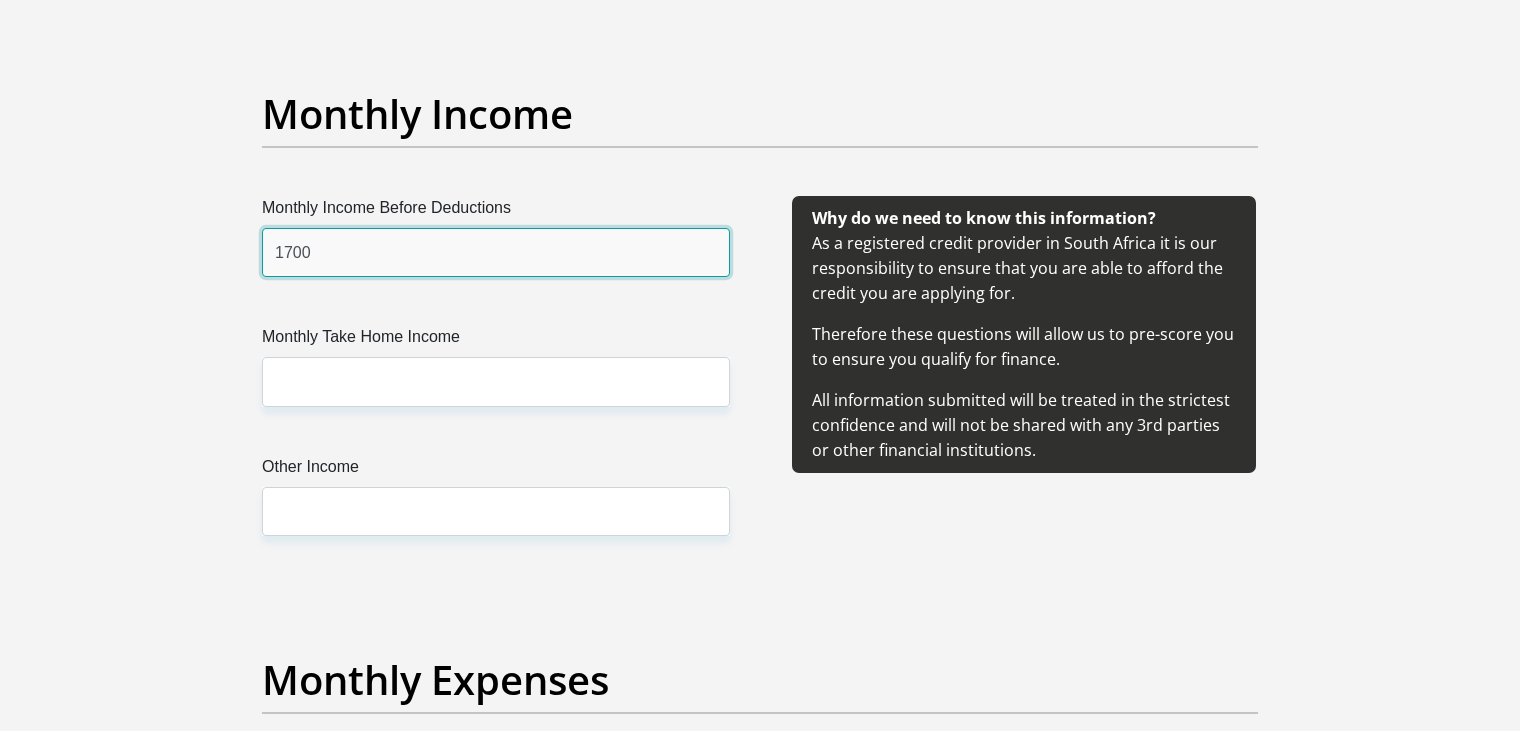 type on "1700" 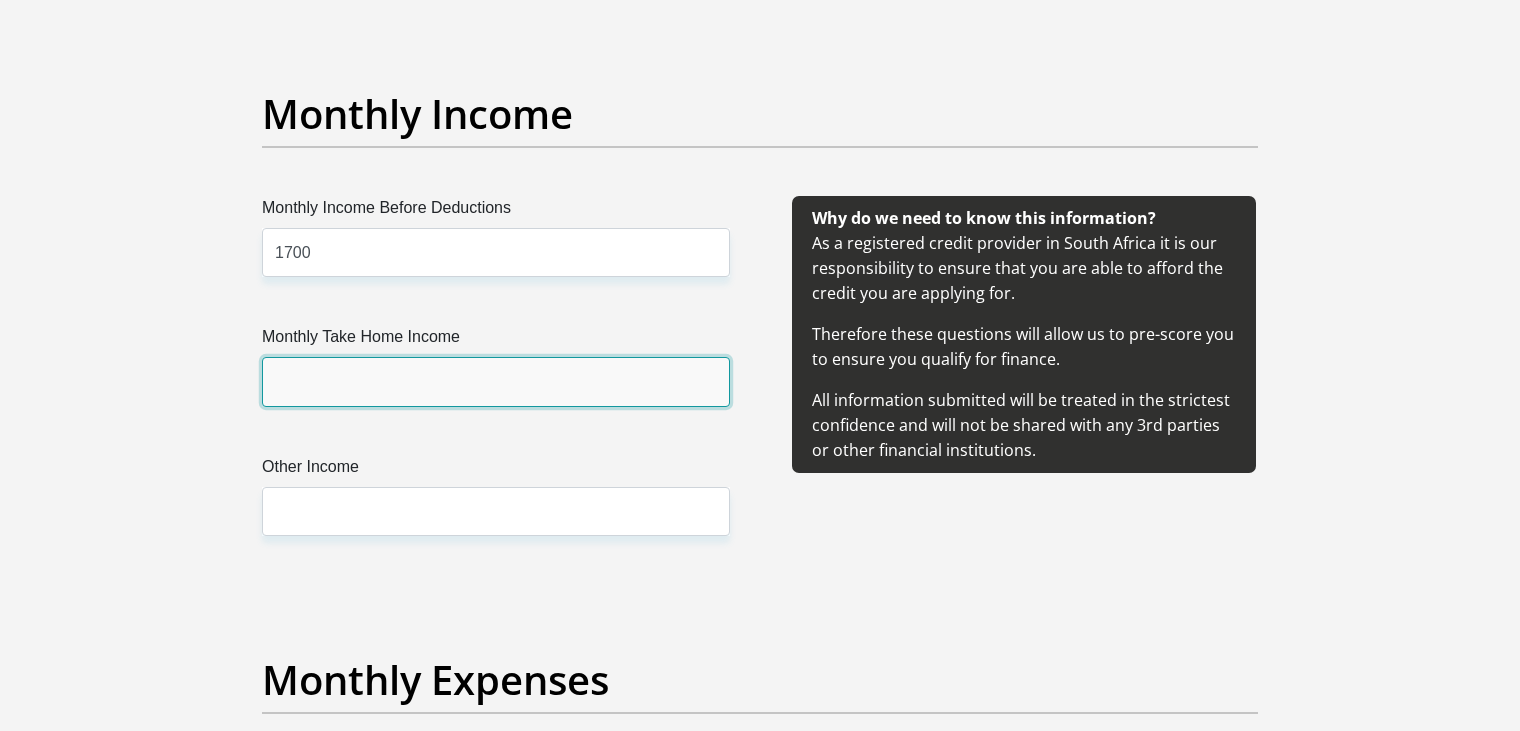 click on "Monthly Take Home Income" at bounding box center [496, 381] 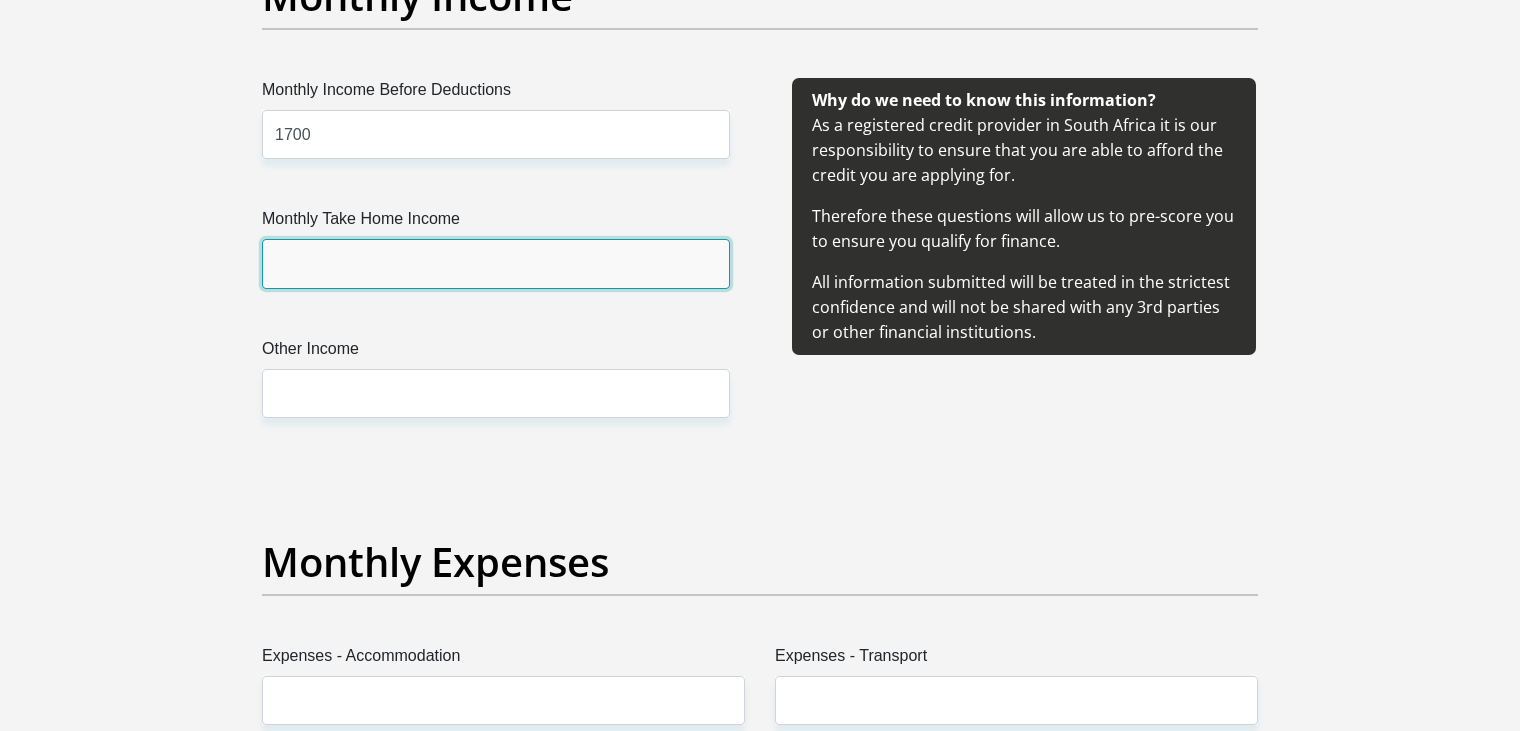 scroll, scrollTop: 2386, scrollLeft: 0, axis: vertical 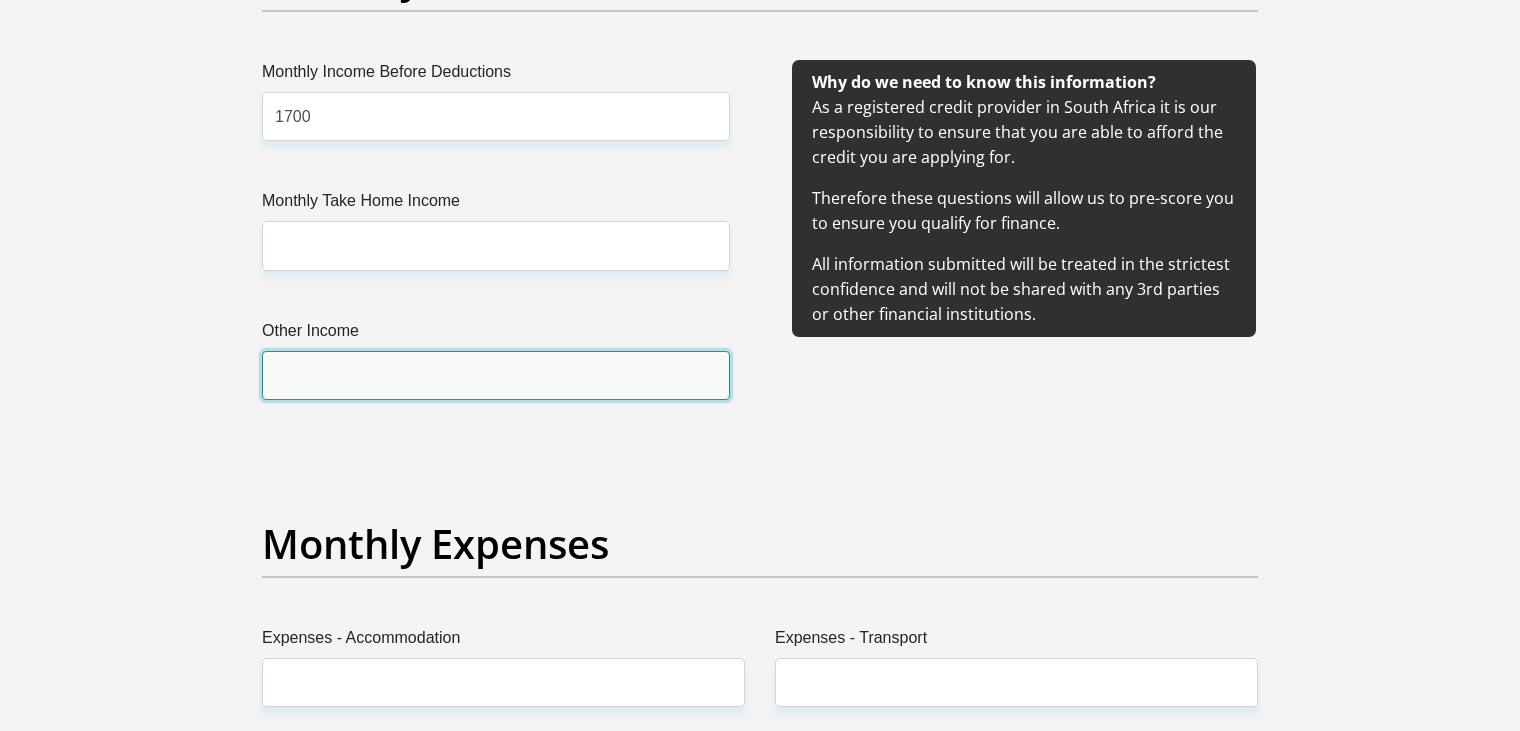click on "Other Income" at bounding box center (496, 375) 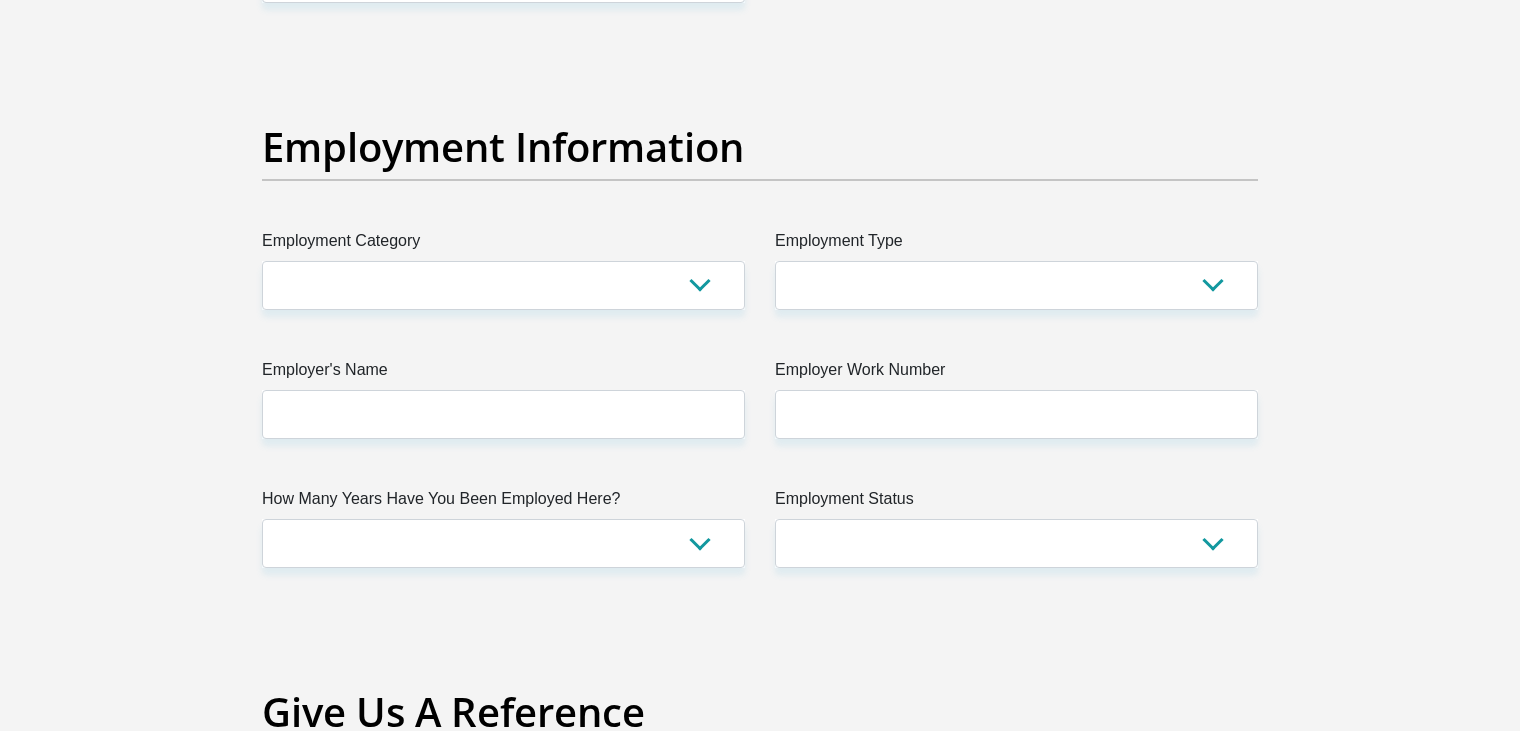 scroll, scrollTop: 3530, scrollLeft: 0, axis: vertical 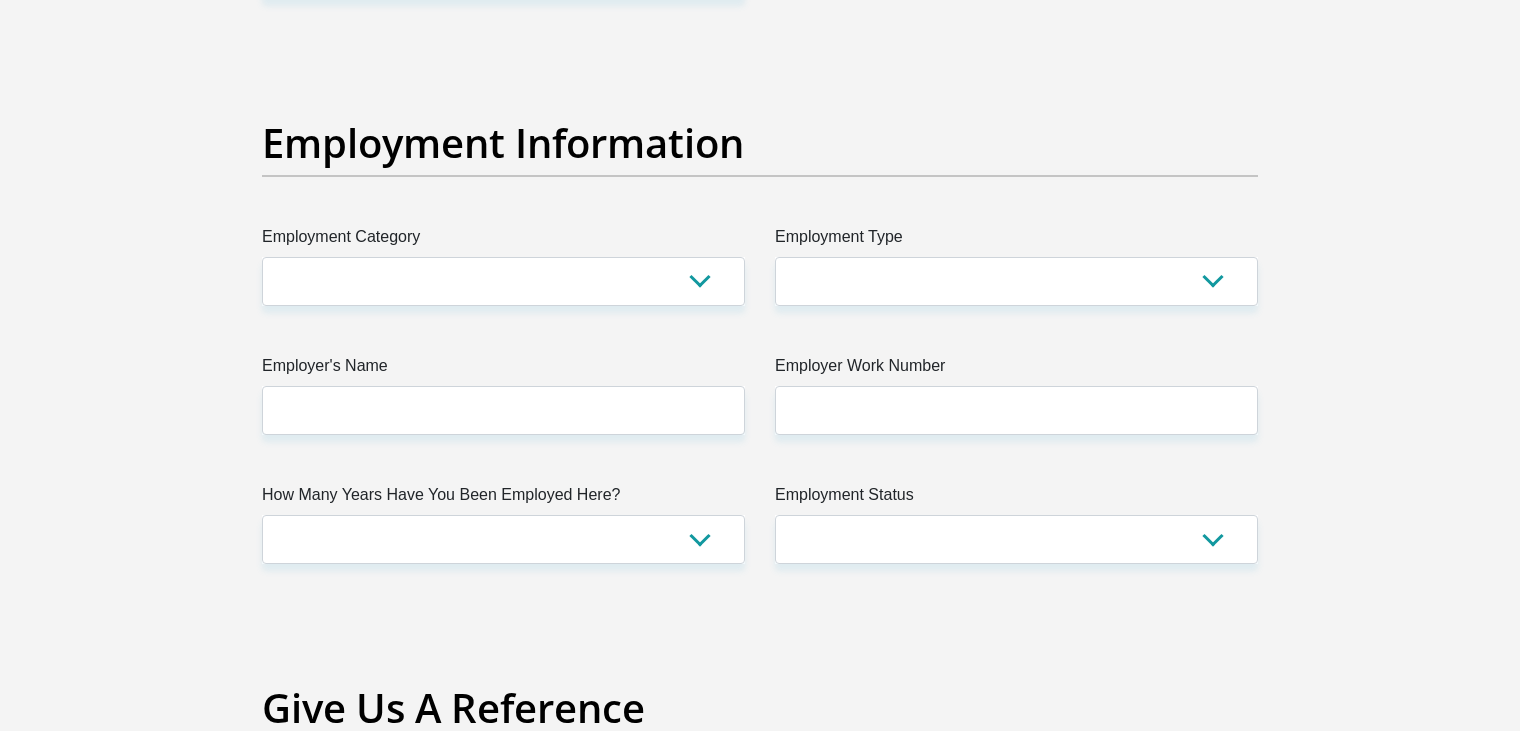 type on "1800" 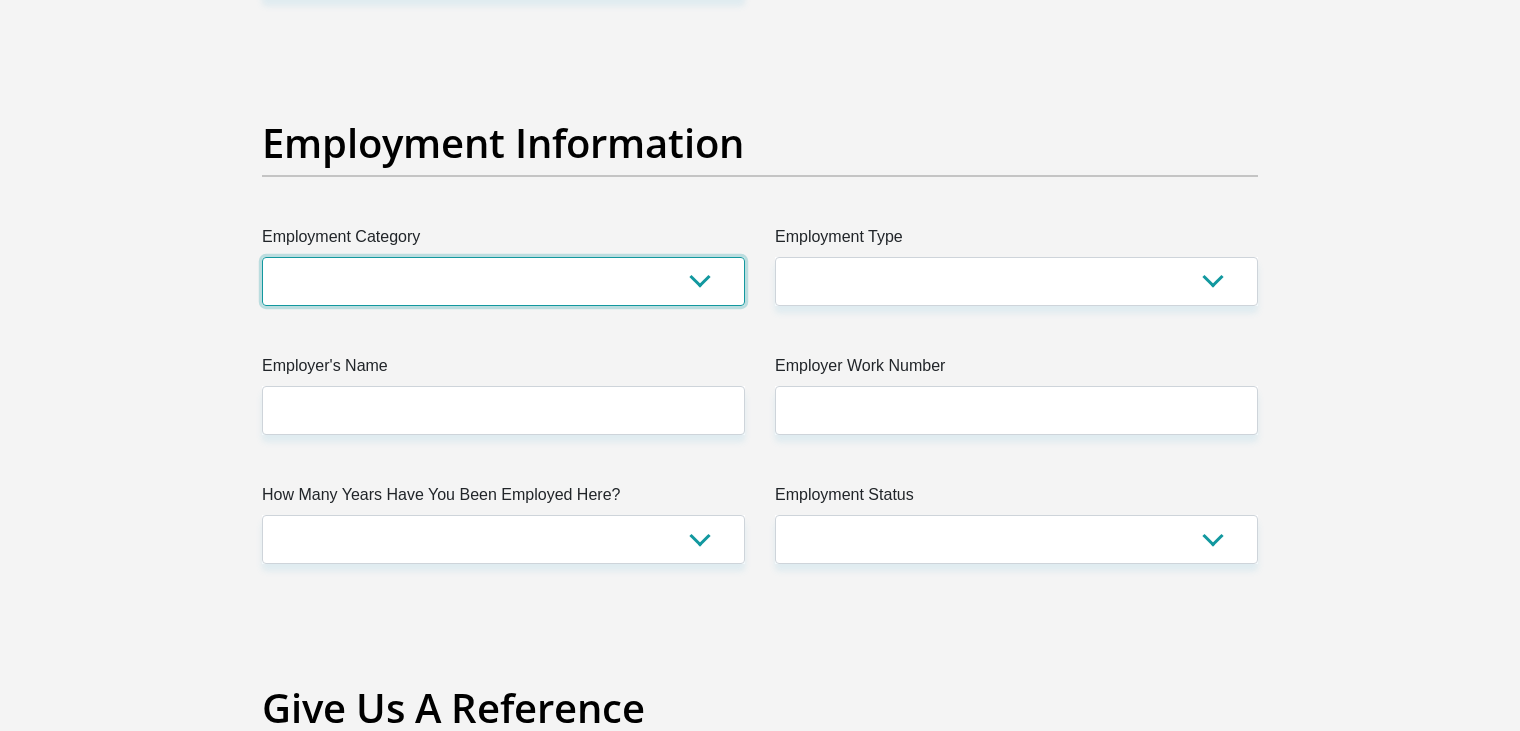 click on "AGRICULTURE
ALCOHOL & TOBACCO
CONSTRUCTION MATERIALS
METALLURGY
EQUIPMENT FOR RENEWABLE ENERGY
SPECIALIZED CONTRACTORS
CAR
GAMING (INCL. INTERNET
OTHER WHOLESALE
UNLICENSED PHARMACEUTICALS
CURRENCY EXCHANGE HOUSES
OTHER FINANCIAL INSTITUTIONS & INSURANCE
REAL ESTATE AGENTS
OIL & GAS
OTHER MATERIALS (E.G. IRON ORE)
PRECIOUS STONES & PRECIOUS METALS
POLITICAL ORGANIZATIONS
RELIGIOUS ORGANIZATIONS(NOT SECTS)
ACTI. HAVING BUSINESS DEAL WITH PUBLIC ADMINISTRATION
LAUNDROMATS" at bounding box center [503, 281] 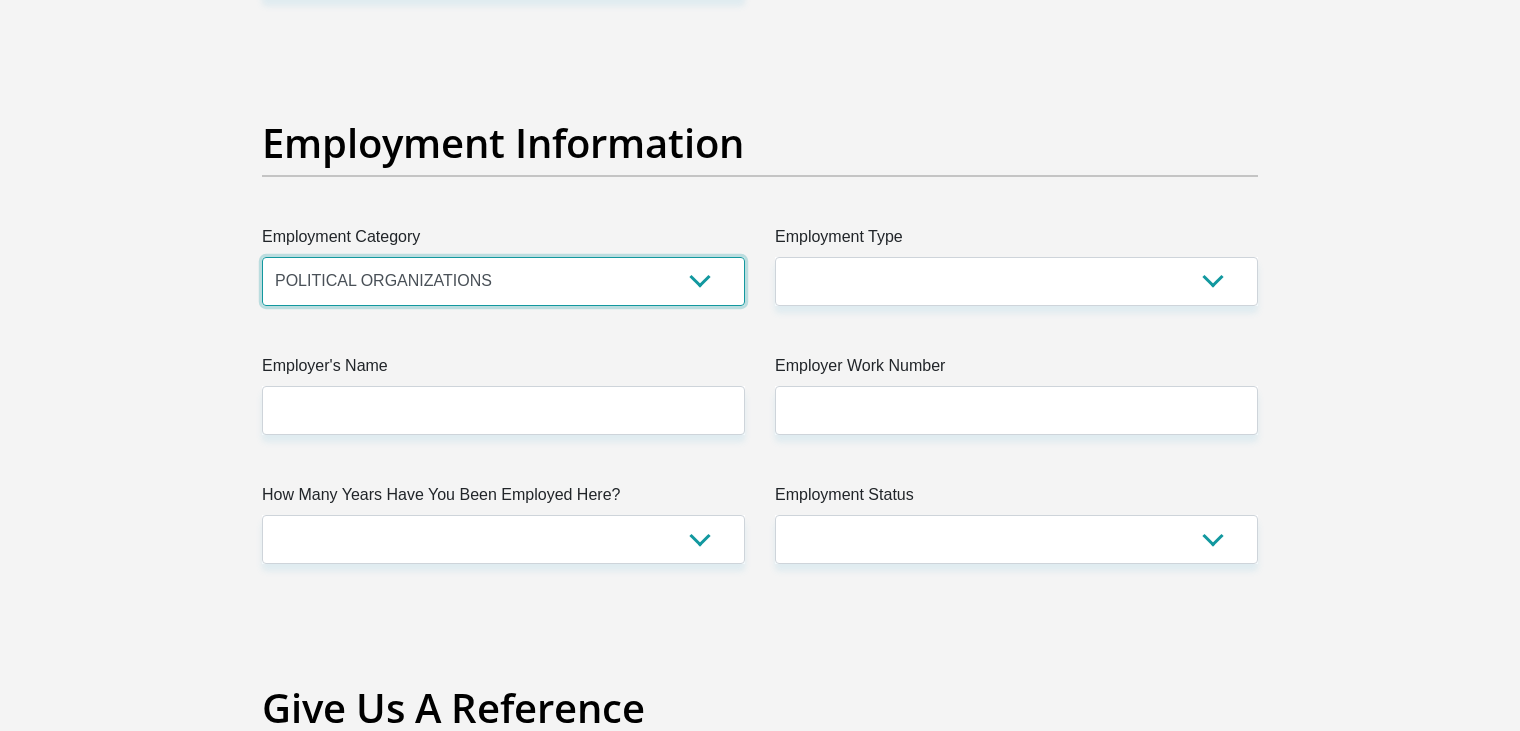 click on "AGRICULTURE
ALCOHOL & TOBACCO
CONSTRUCTION MATERIALS
METALLURGY
EQUIPMENT FOR RENEWABLE ENERGY
SPECIALIZED CONTRACTORS
CAR
GAMING (INCL. INTERNET
OTHER WHOLESALE
UNLICENSED PHARMACEUTICALS
CURRENCY EXCHANGE HOUSES
OTHER FINANCIAL INSTITUTIONS & INSURANCE
REAL ESTATE AGENTS
OIL & GAS
OTHER MATERIALS (E.G. IRON ORE)
PRECIOUS STONES & PRECIOUS METALS
POLITICAL ORGANIZATIONS
RELIGIOUS ORGANIZATIONS(NOT SECTS)
ACTI. HAVING BUSINESS DEAL WITH PUBLIC ADMINISTRATION
LAUNDROMATS" at bounding box center (503, 281) 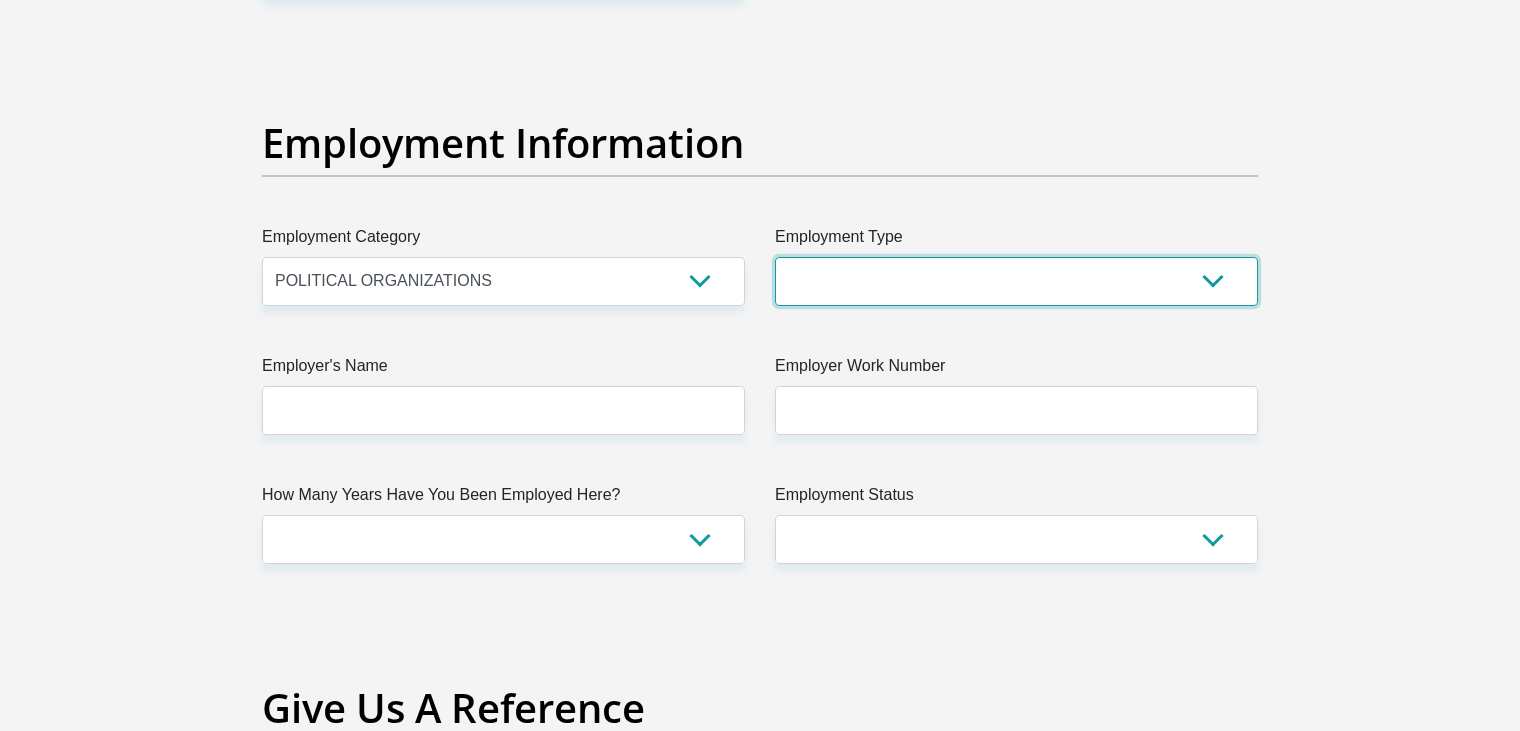 click on "College/Lecturer
Craft Seller
Creative
Driver
Executive
Farmer
Forces - Non Commissioned
Forces - Officer
Hawker
Housewife
Labourer
Licenced Professional
Manager
Miner
Non Licenced Professional
Office Staff/Clerk
Outside Worker
Pensioner
Permanent Teacher
Production/Manufacturing
Sales
Self-Employed
Semi-Professional Worker
Service Industry  Social Worker  Student" at bounding box center (1016, 281) 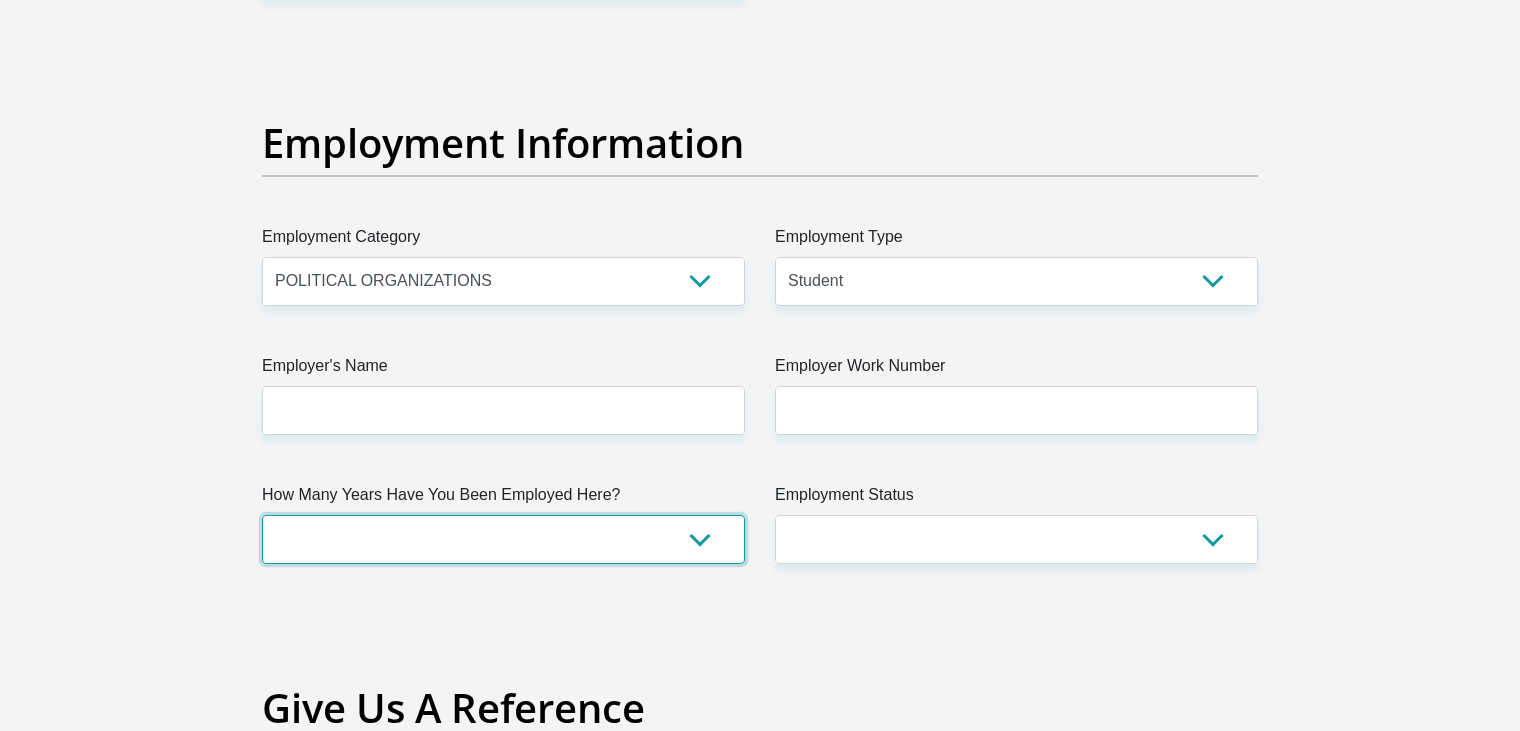 click on "less than 1 year
1-3 years
3-5 years
5+ years" at bounding box center [503, 539] 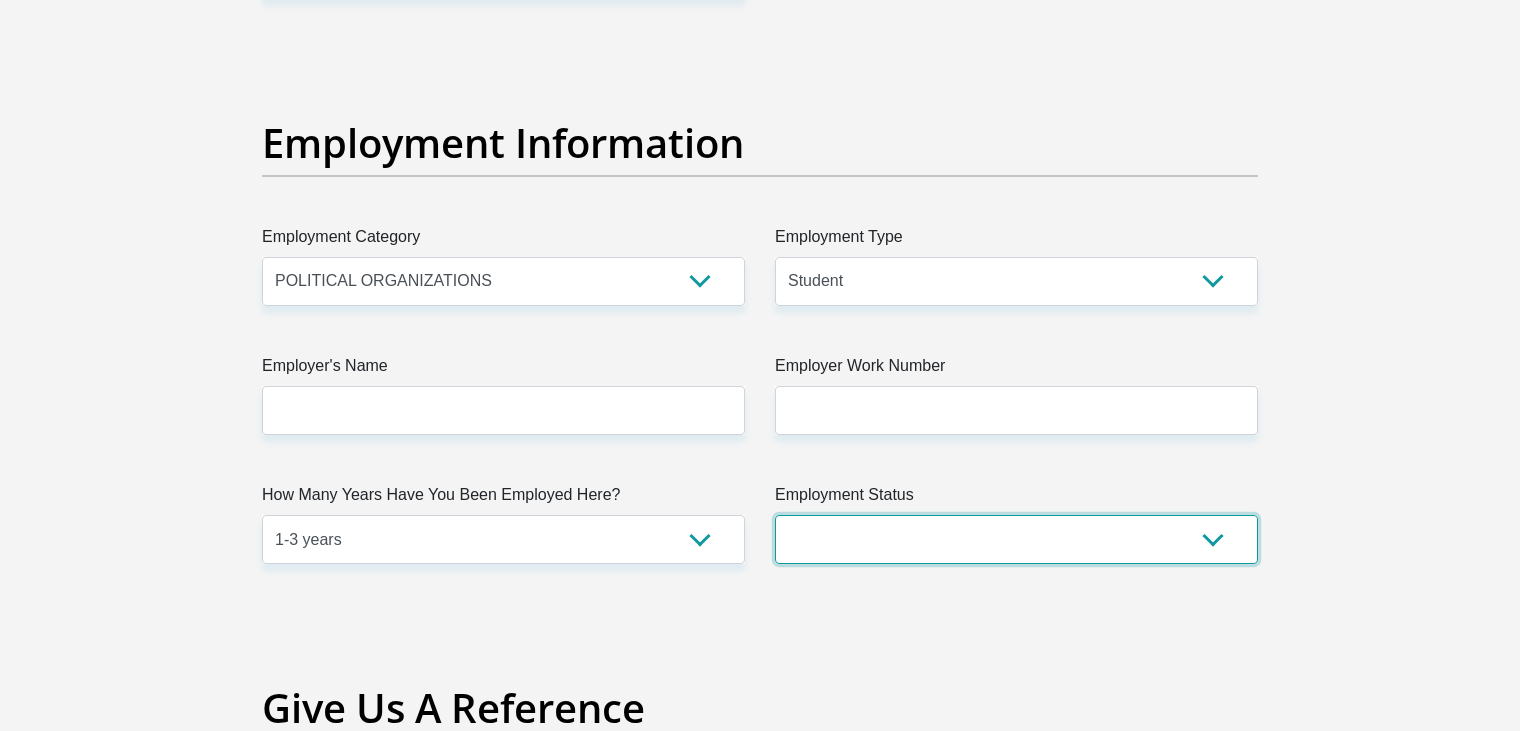 click on "Permanent/Full-time
Part-time/Casual
Contract Worker
Self-Employed
Housewife
Retired
Student
Medically Boarded
Disability
Unemployed" at bounding box center [1016, 539] 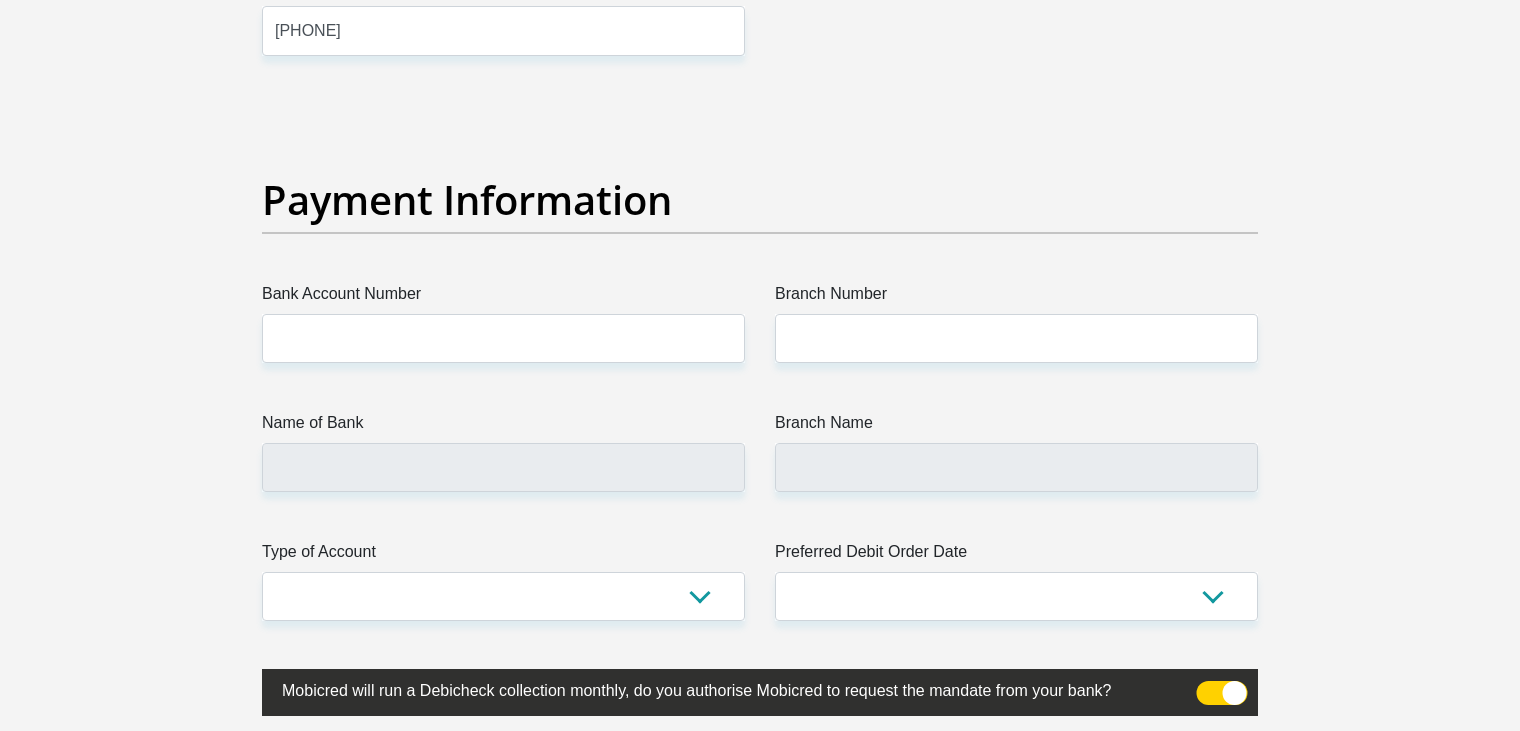scroll, scrollTop: 4483, scrollLeft: 0, axis: vertical 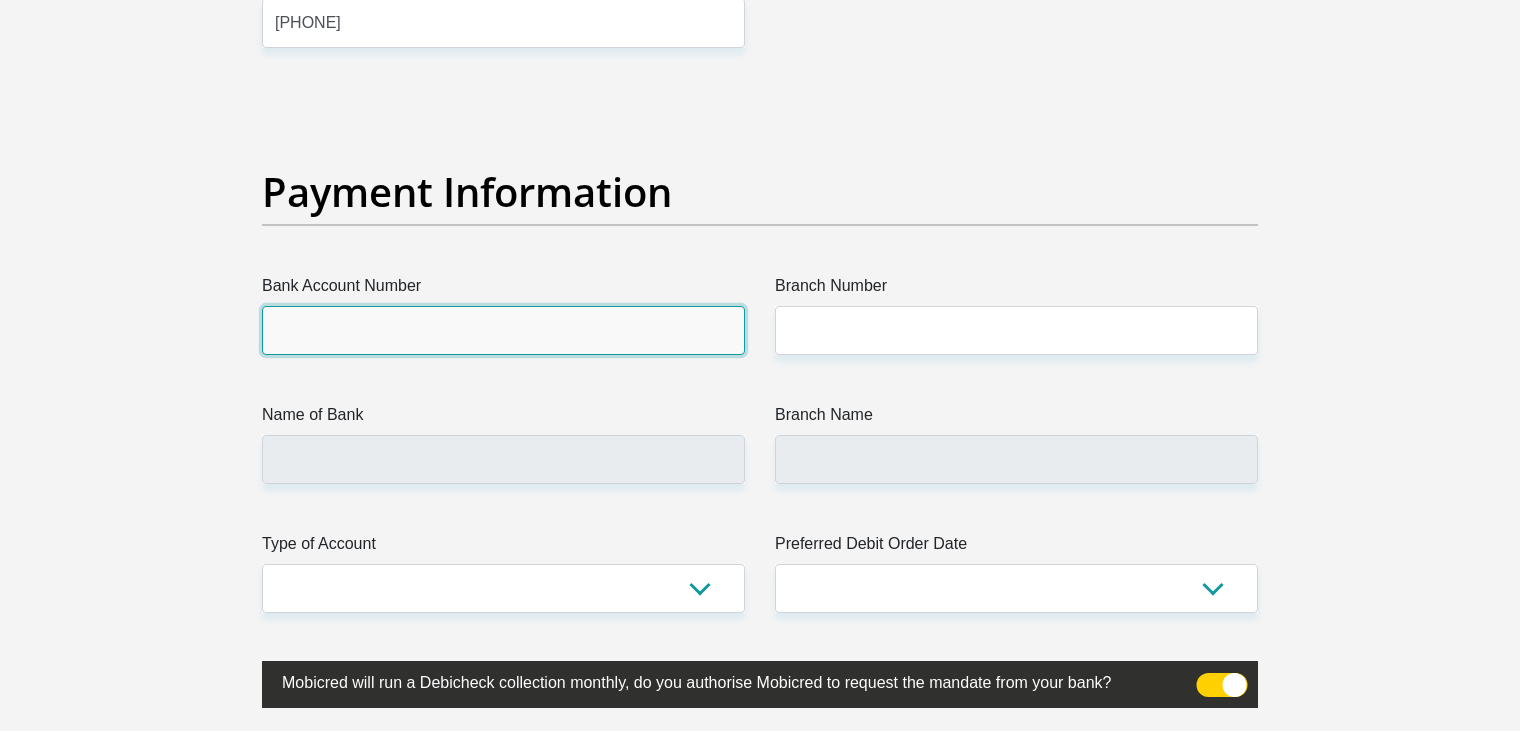 click on "Bank Account Number" at bounding box center (503, 330) 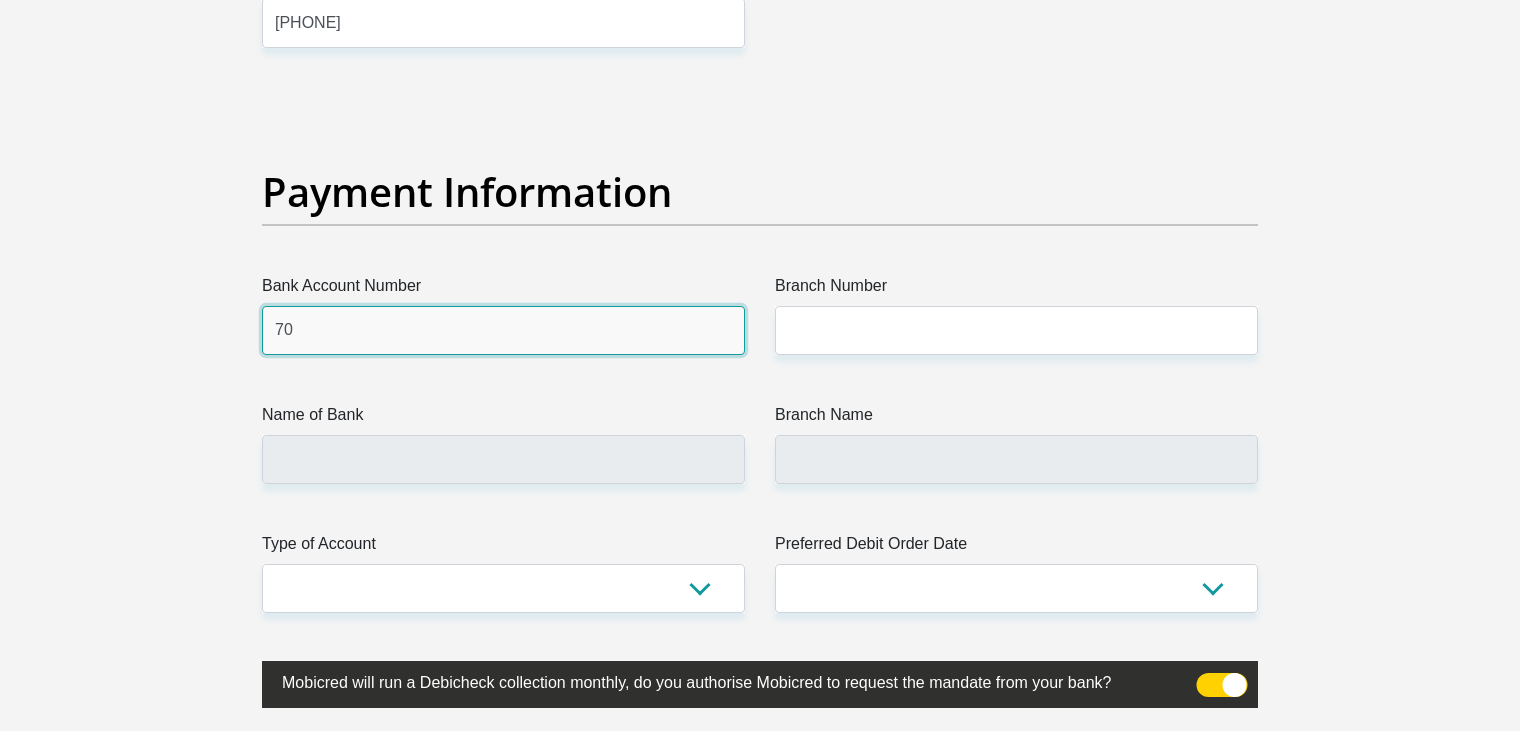 type on "7" 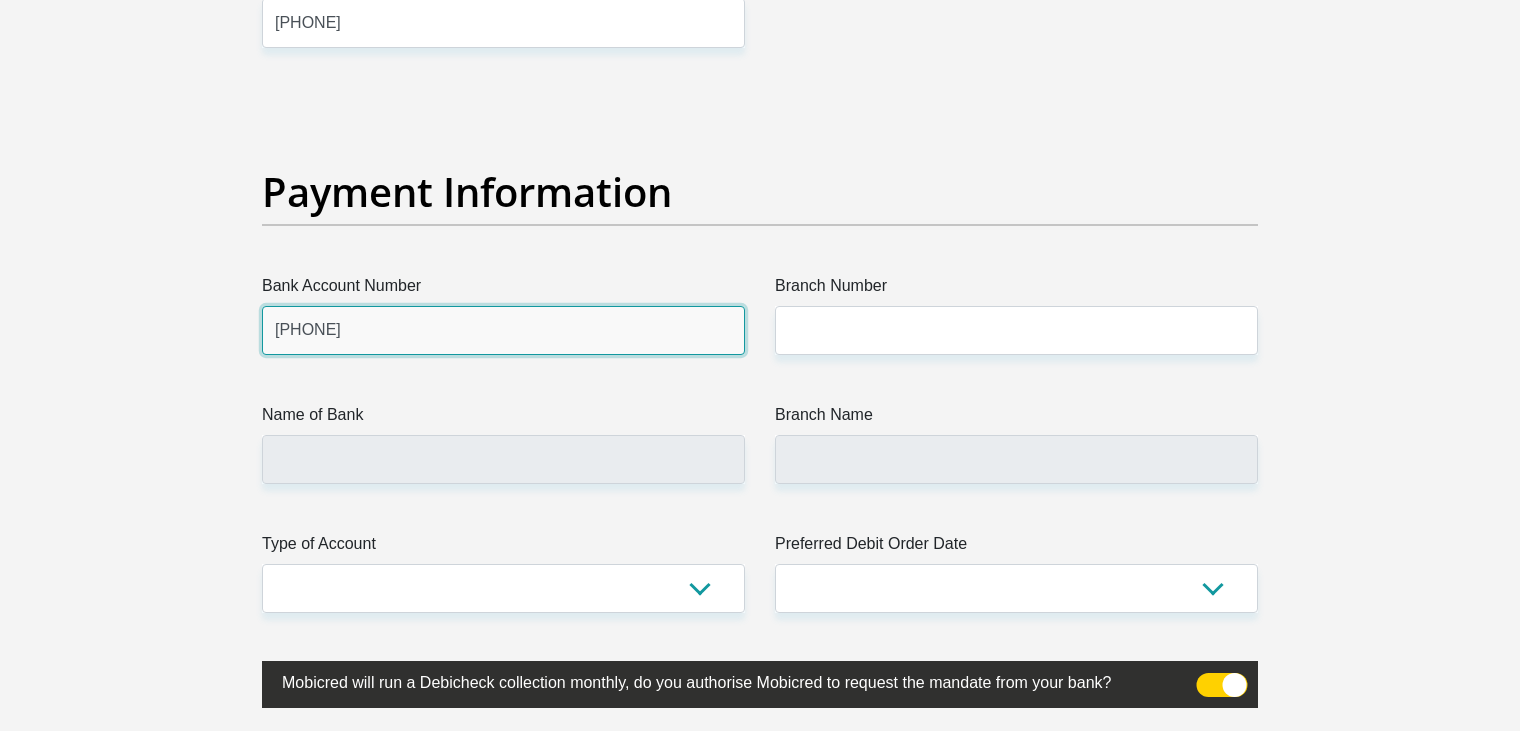 type on "[PHONE]" 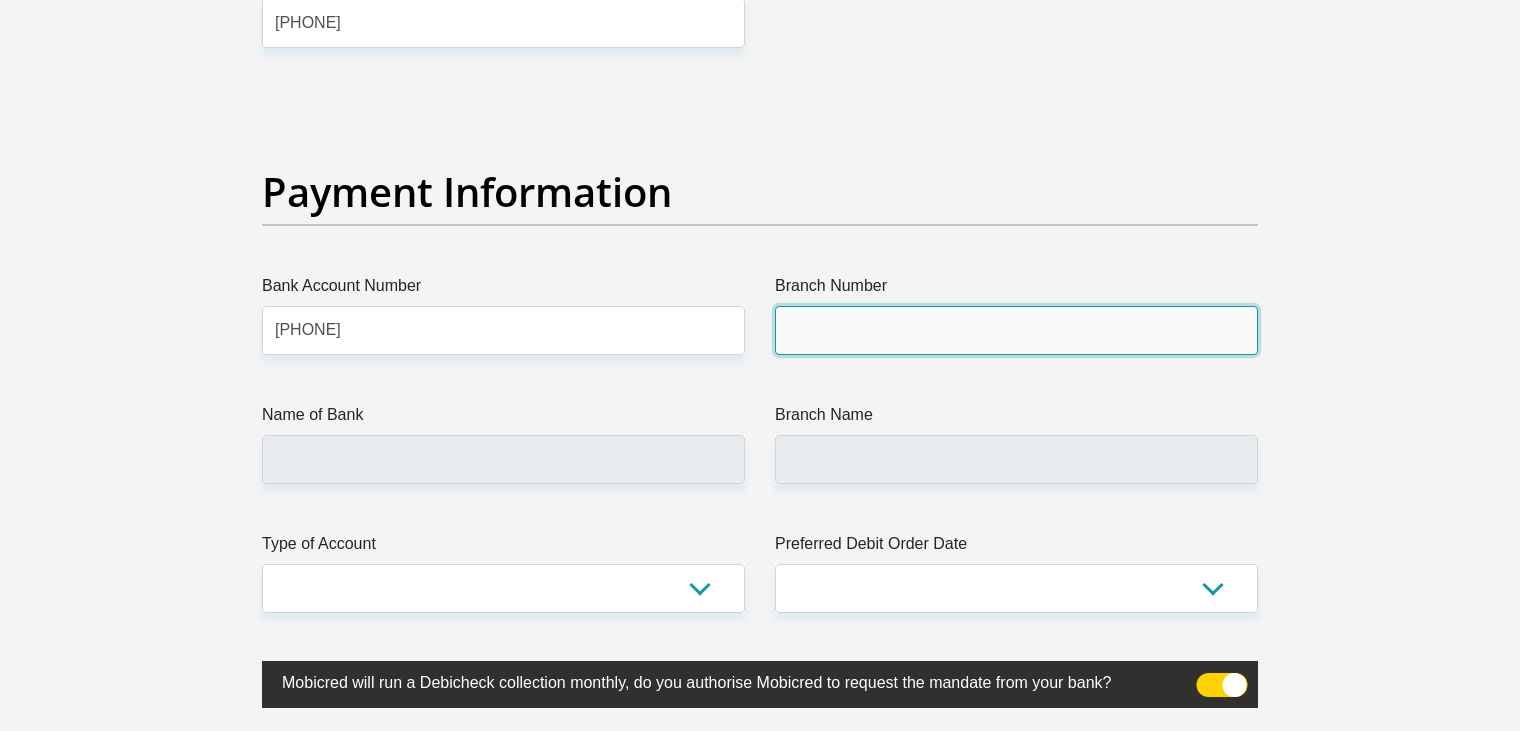 click on "Branch Number" at bounding box center [1016, 330] 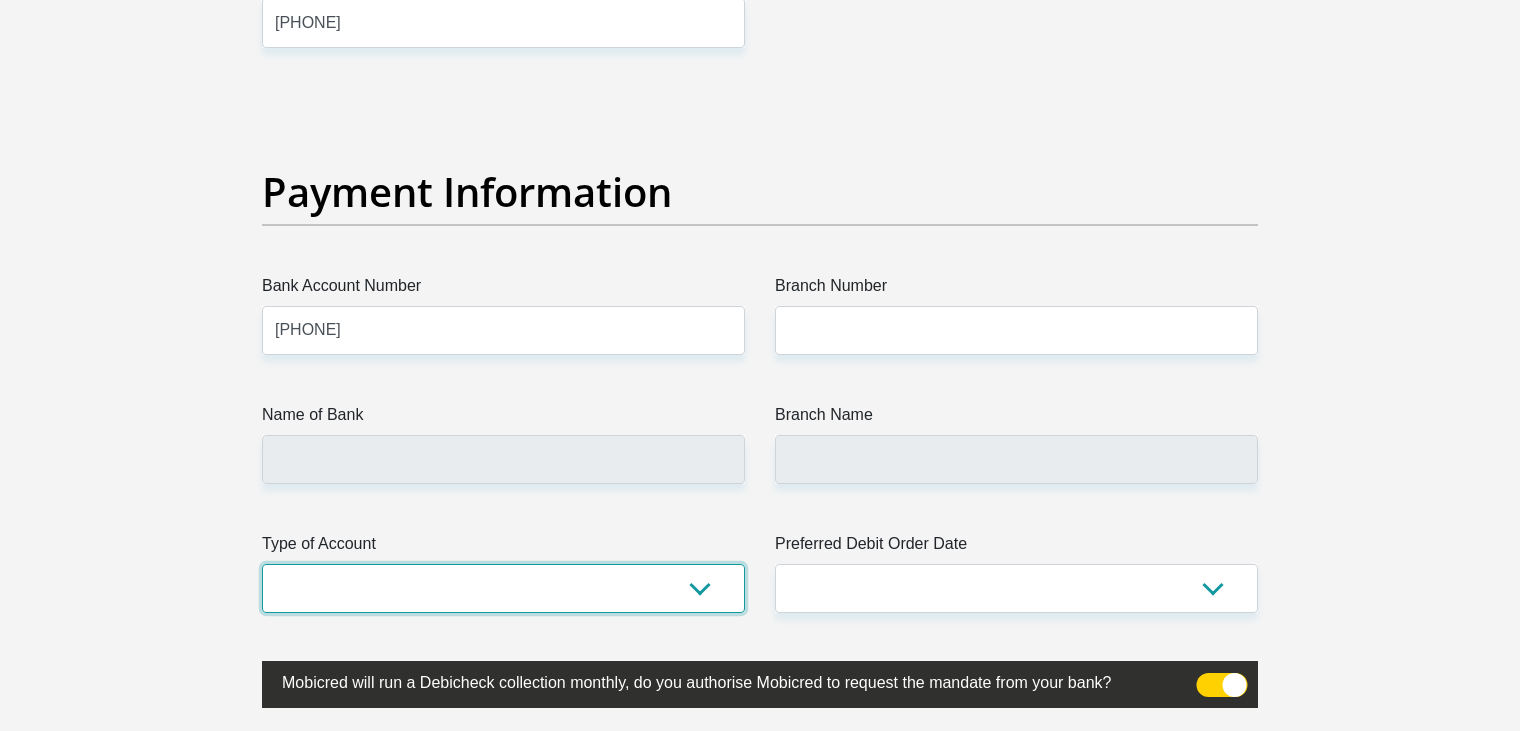 click on "Cheque
Savings" at bounding box center [503, 588] 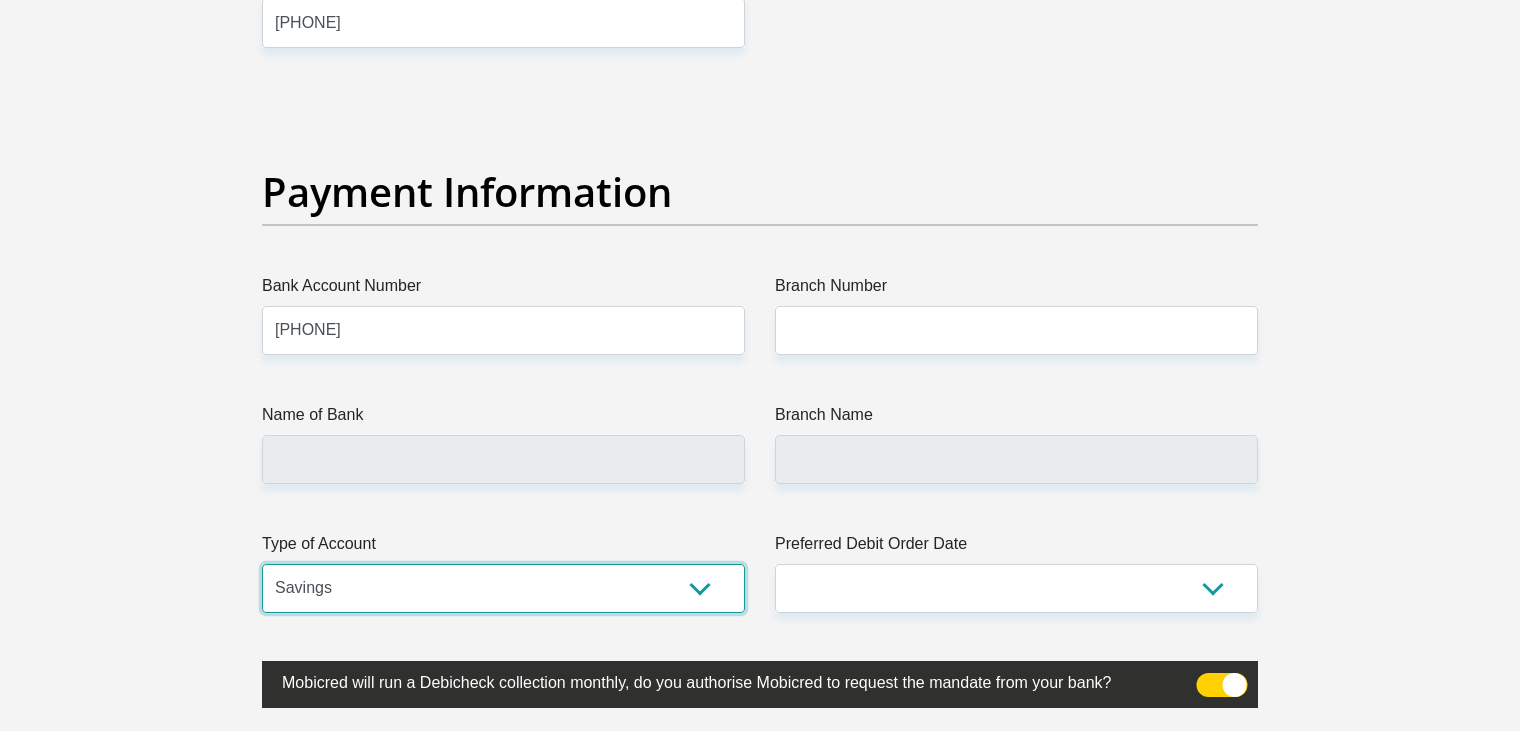 click on "Cheque
Savings" at bounding box center (503, 588) 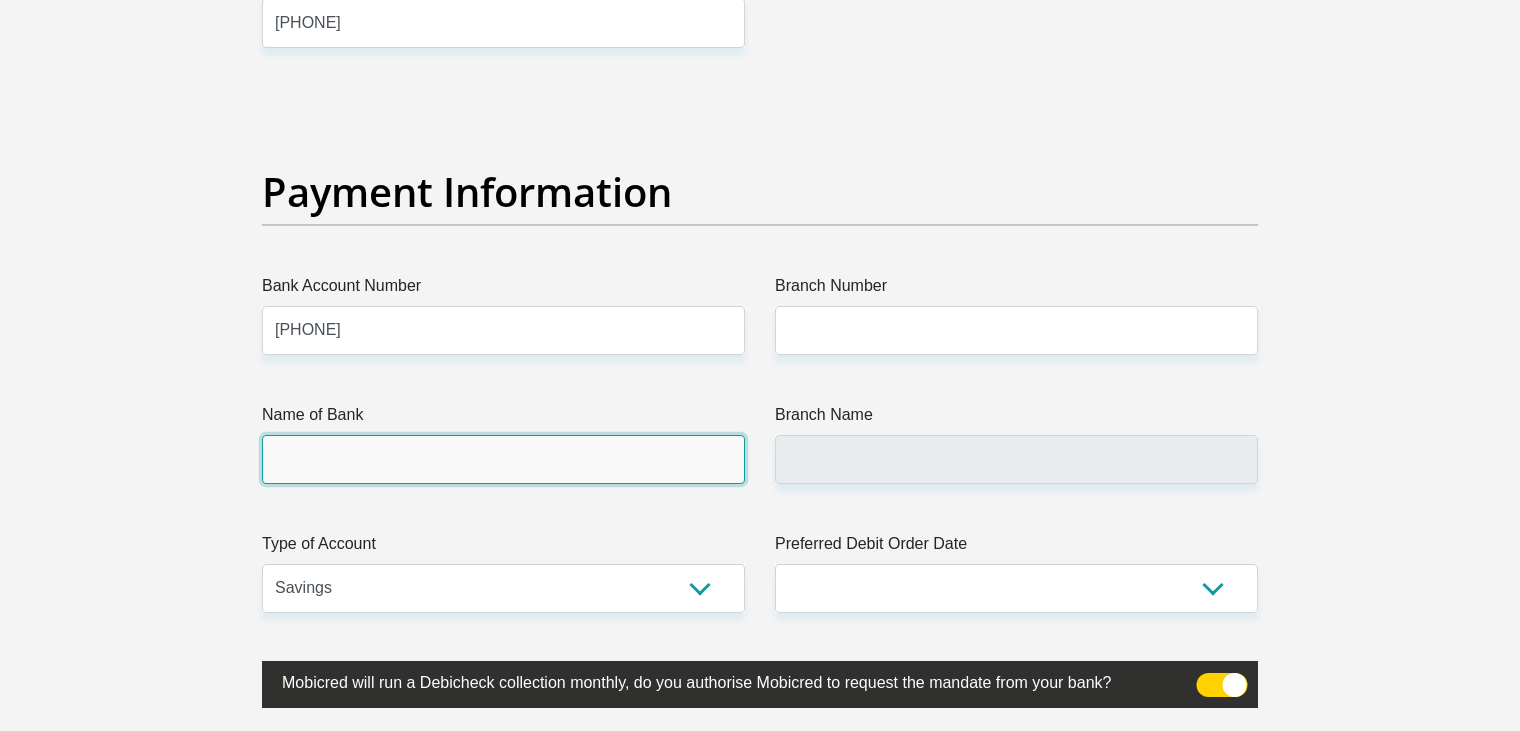 click on "Name of Bank" at bounding box center [503, 459] 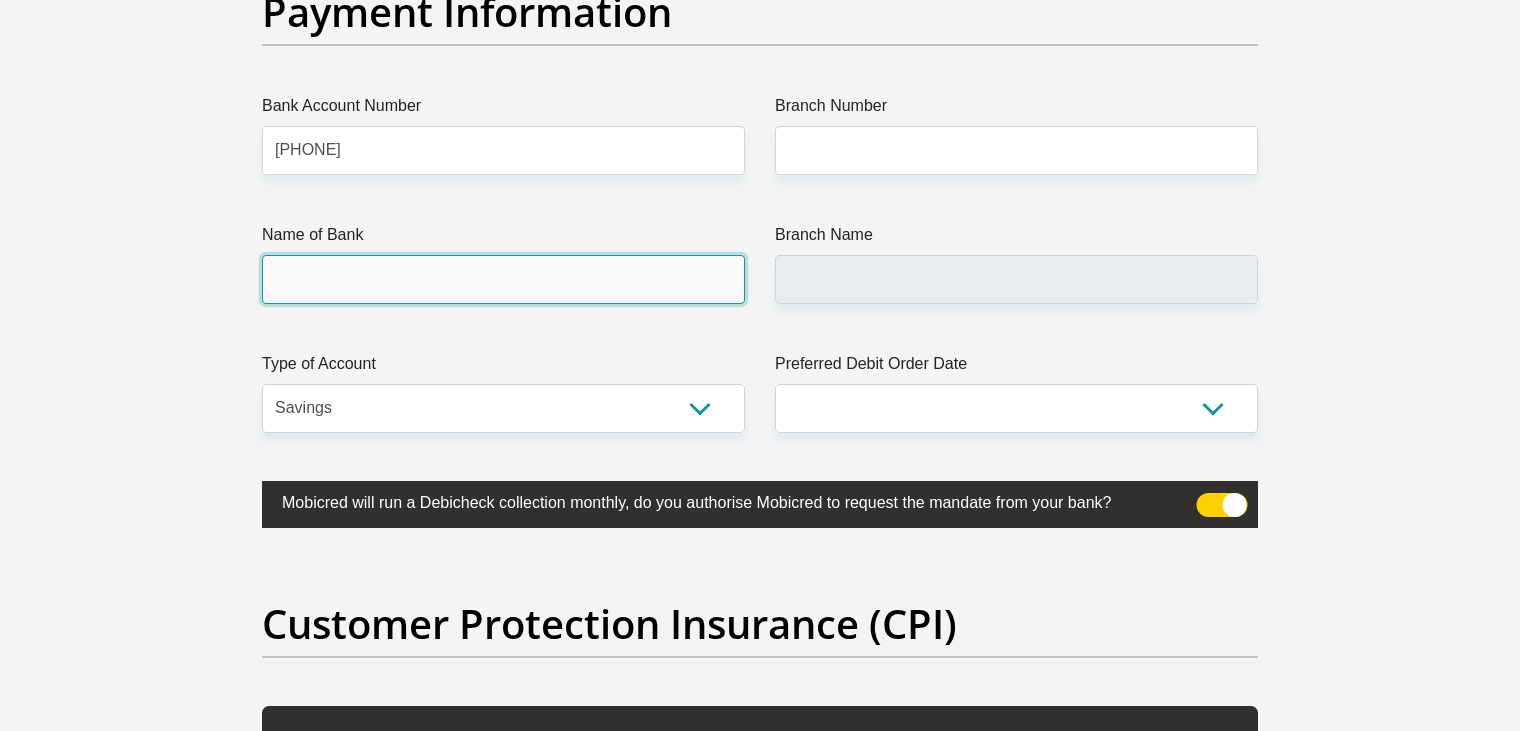 scroll, scrollTop: 4667, scrollLeft: 0, axis: vertical 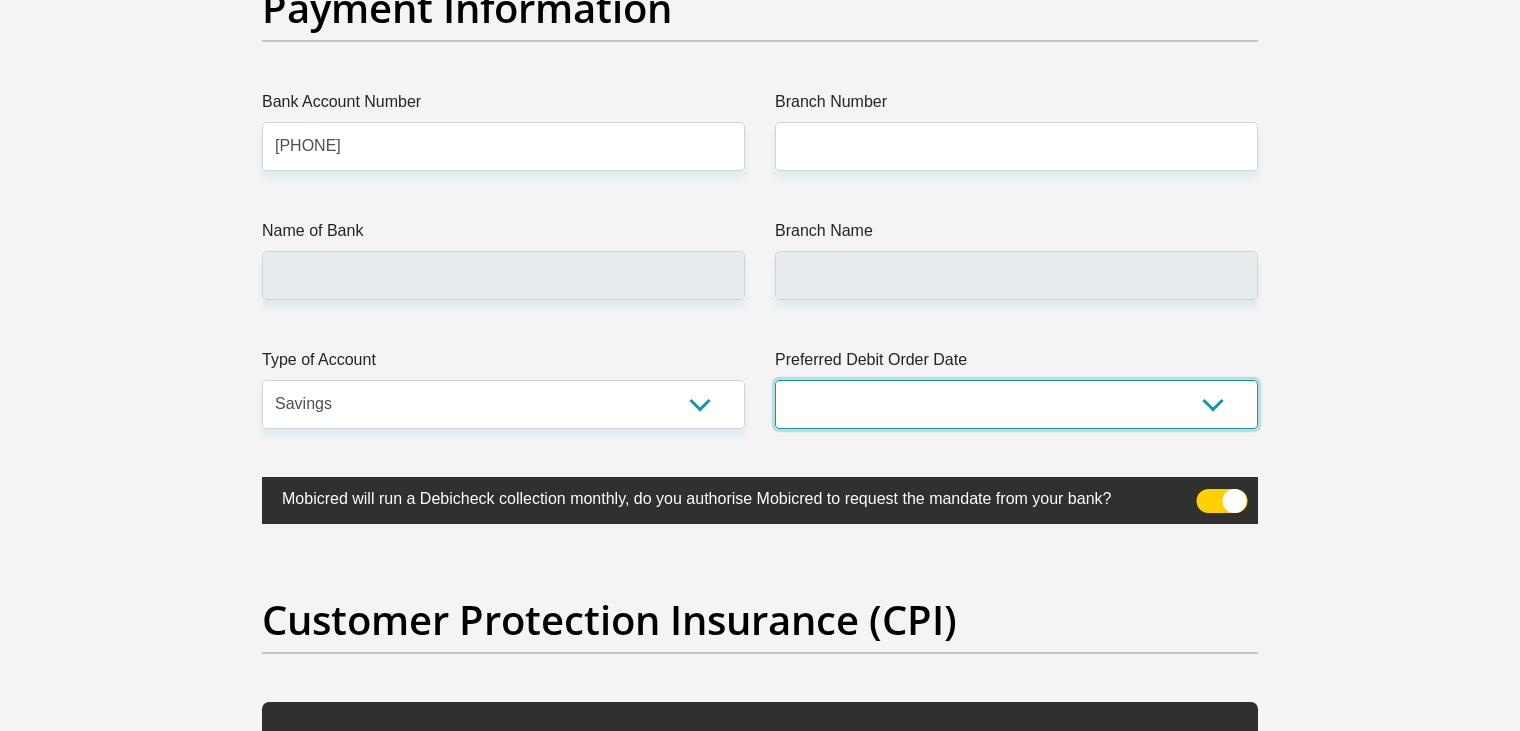 click on "1st
2nd
3rd
4th
5th
7th
18th
19th
20th
21st
22nd
23rd
24th
25th
26th
27th
28th
29th
30th" at bounding box center [1016, 404] 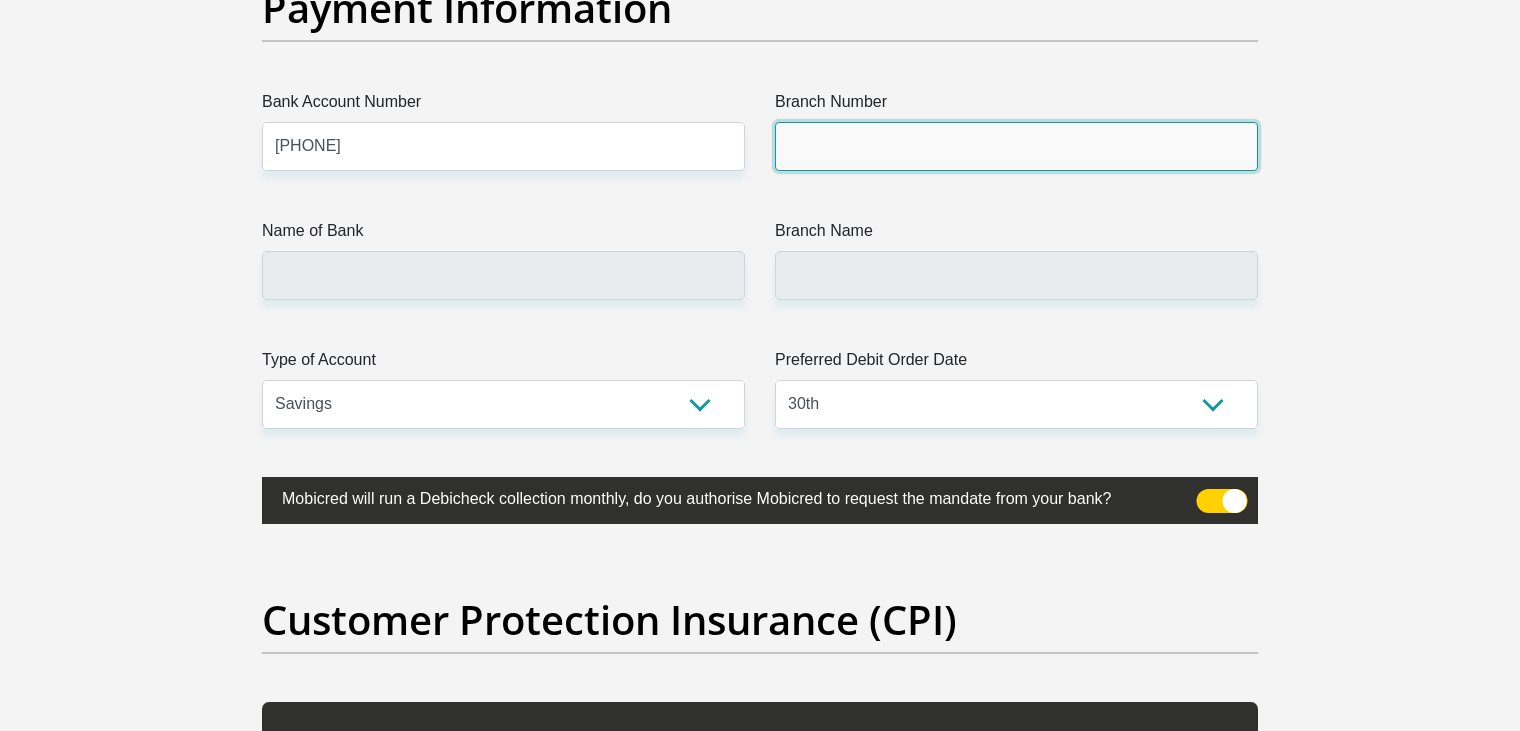 click on "Branch Number" at bounding box center [1016, 146] 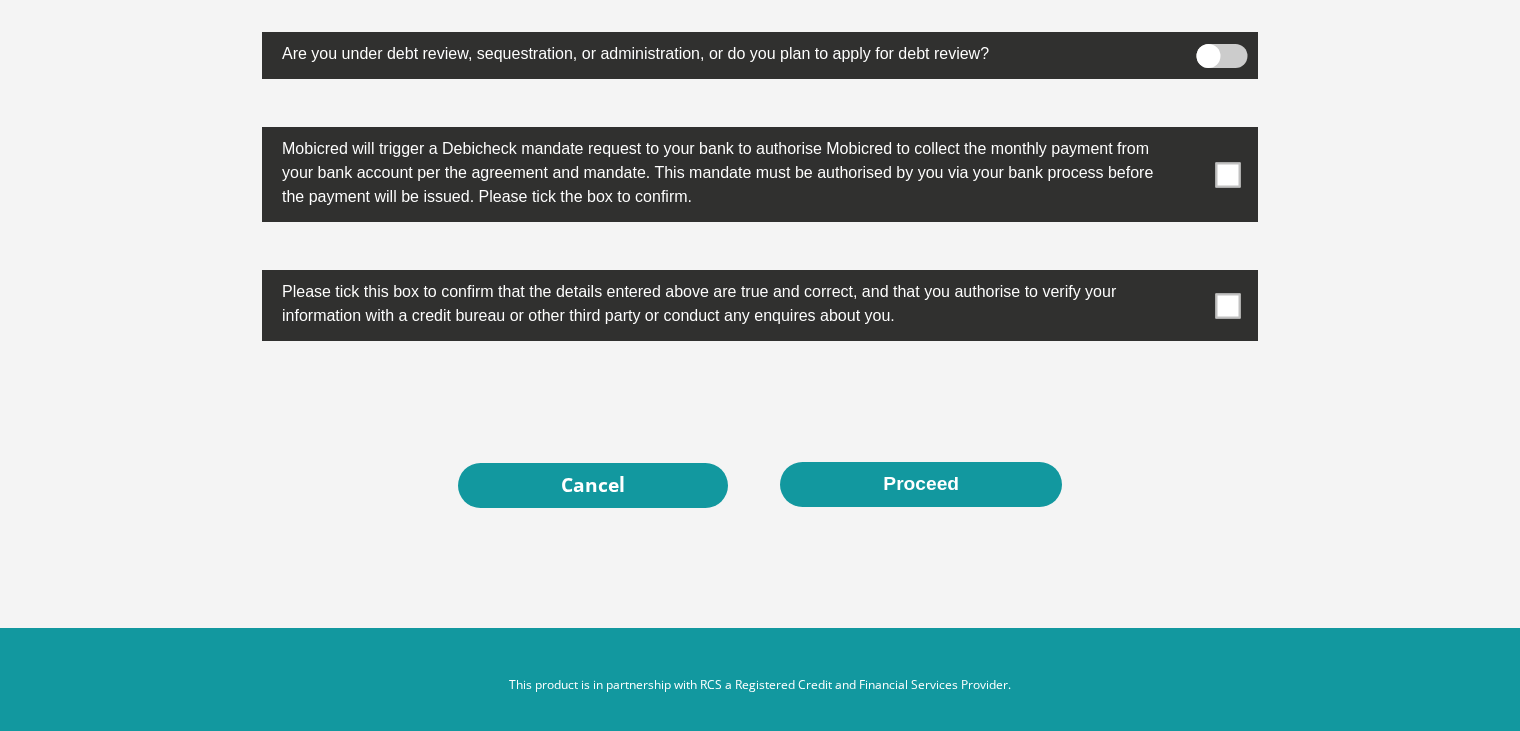 scroll, scrollTop: 6361, scrollLeft: 0, axis: vertical 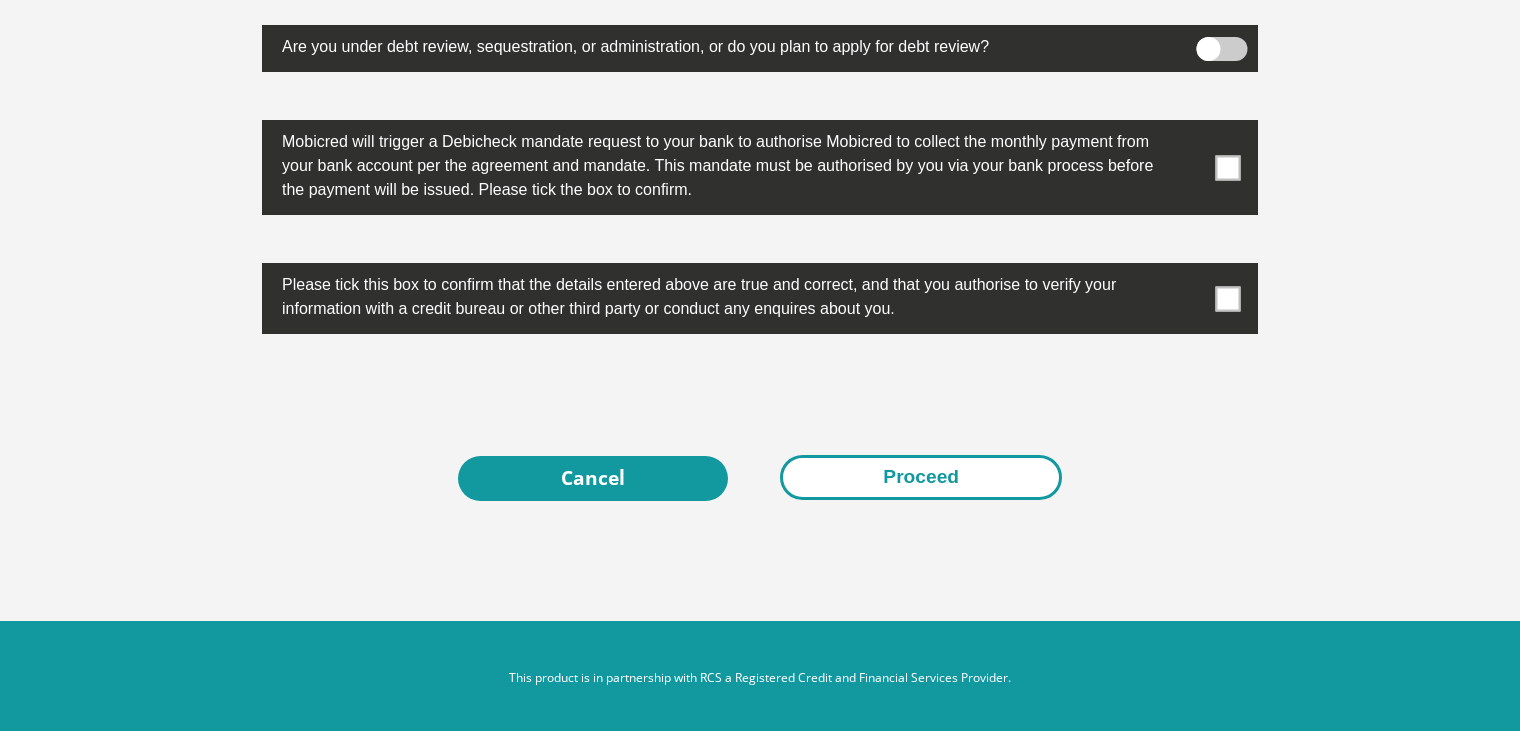 click on "Proceed" at bounding box center (921, 477) 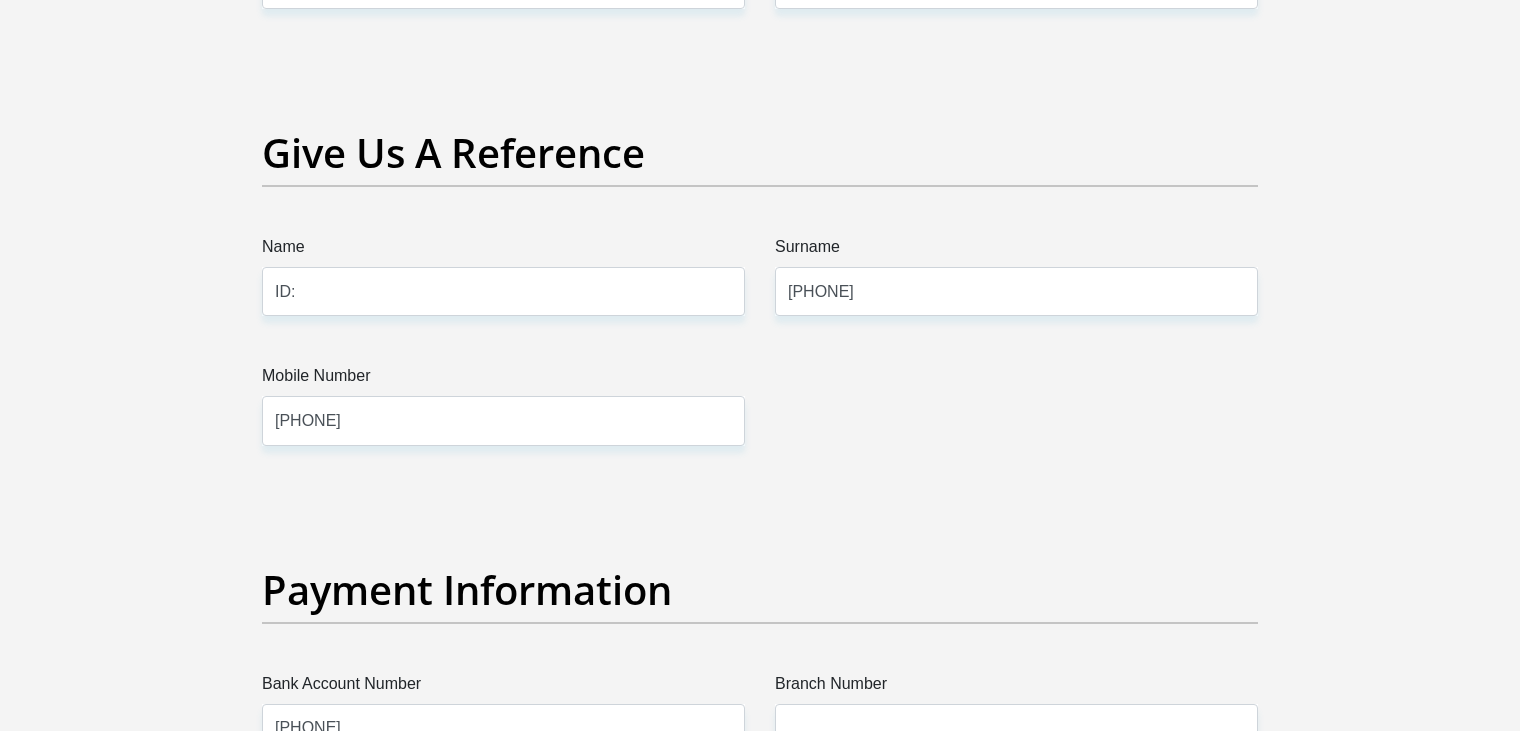 scroll, scrollTop: 4124, scrollLeft: 0, axis: vertical 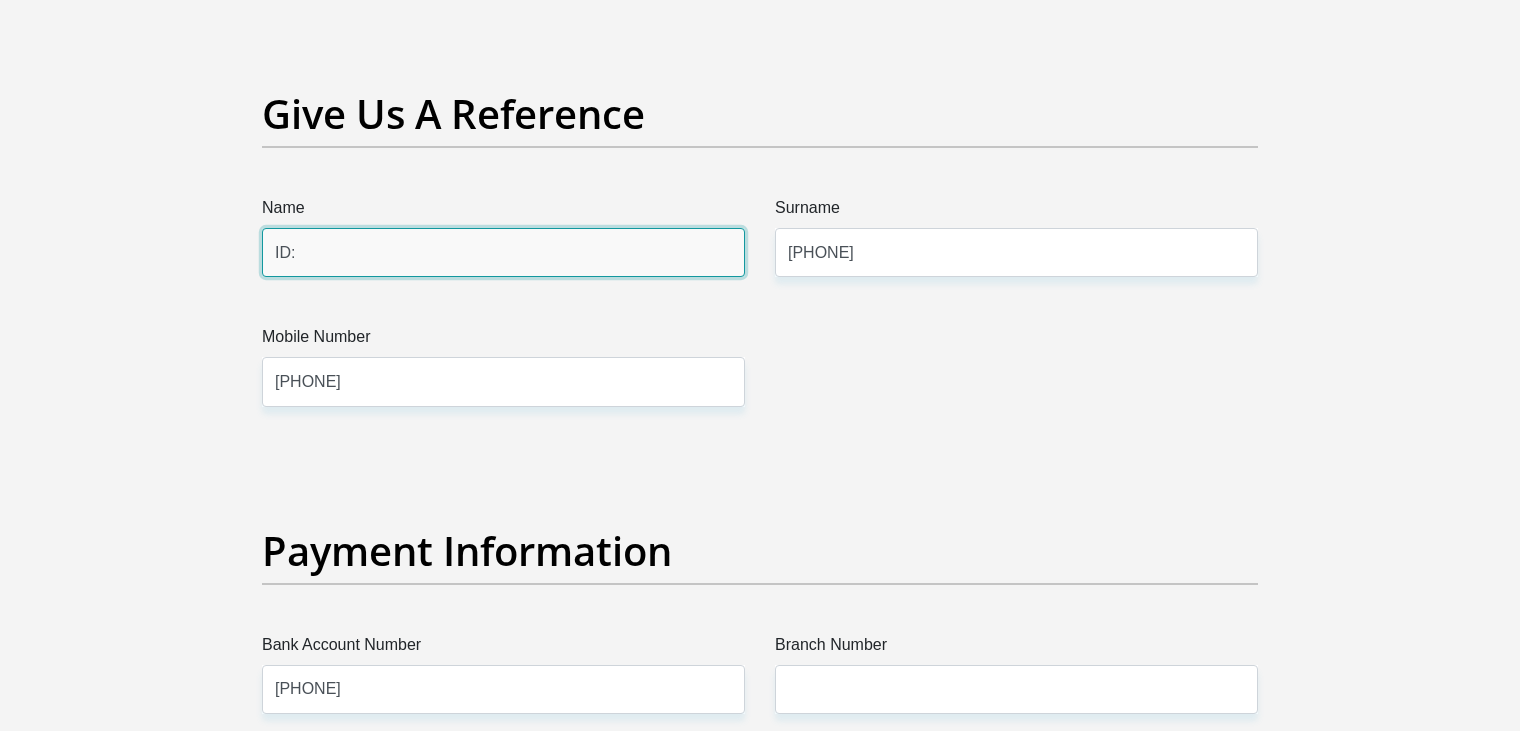 click on "ID:" at bounding box center (503, 252) 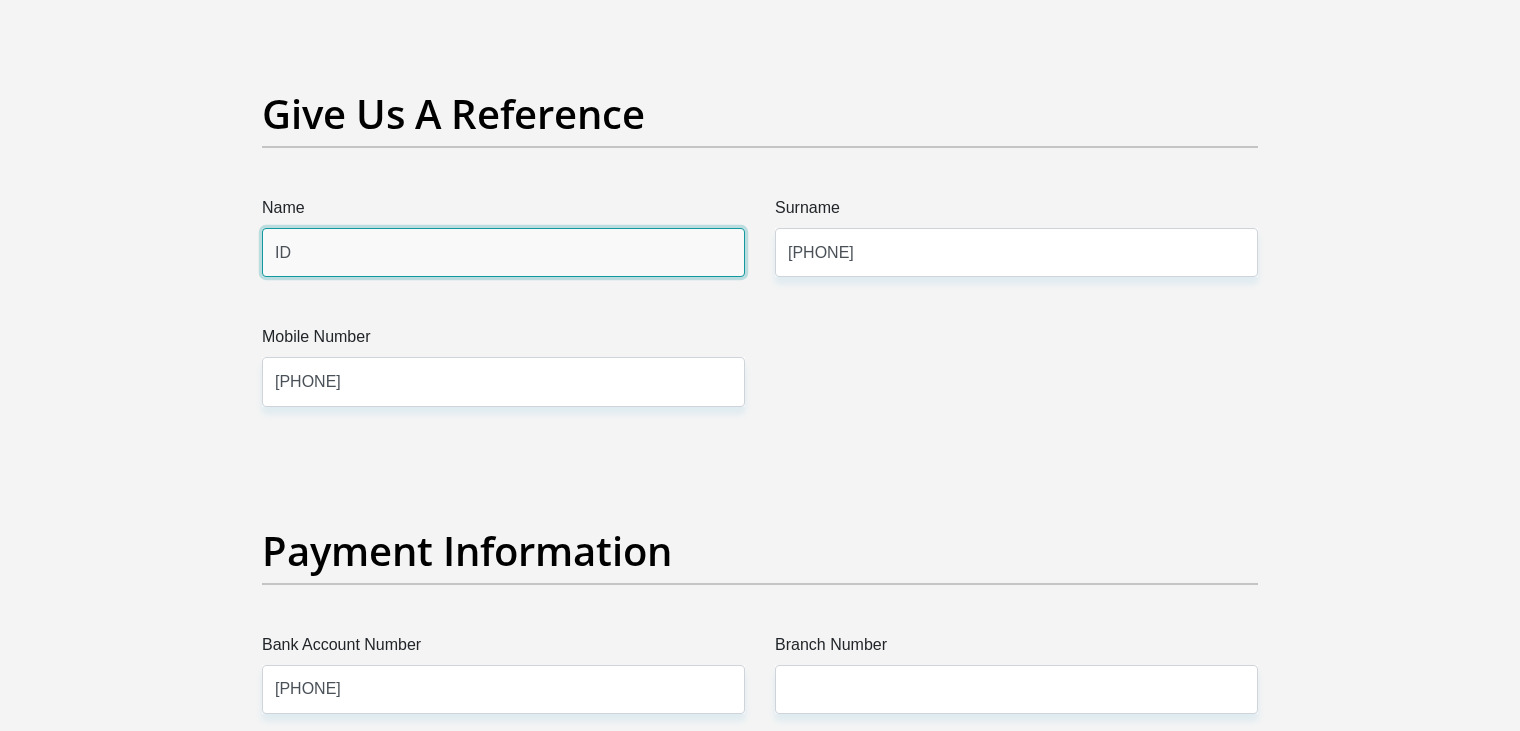 type on "I" 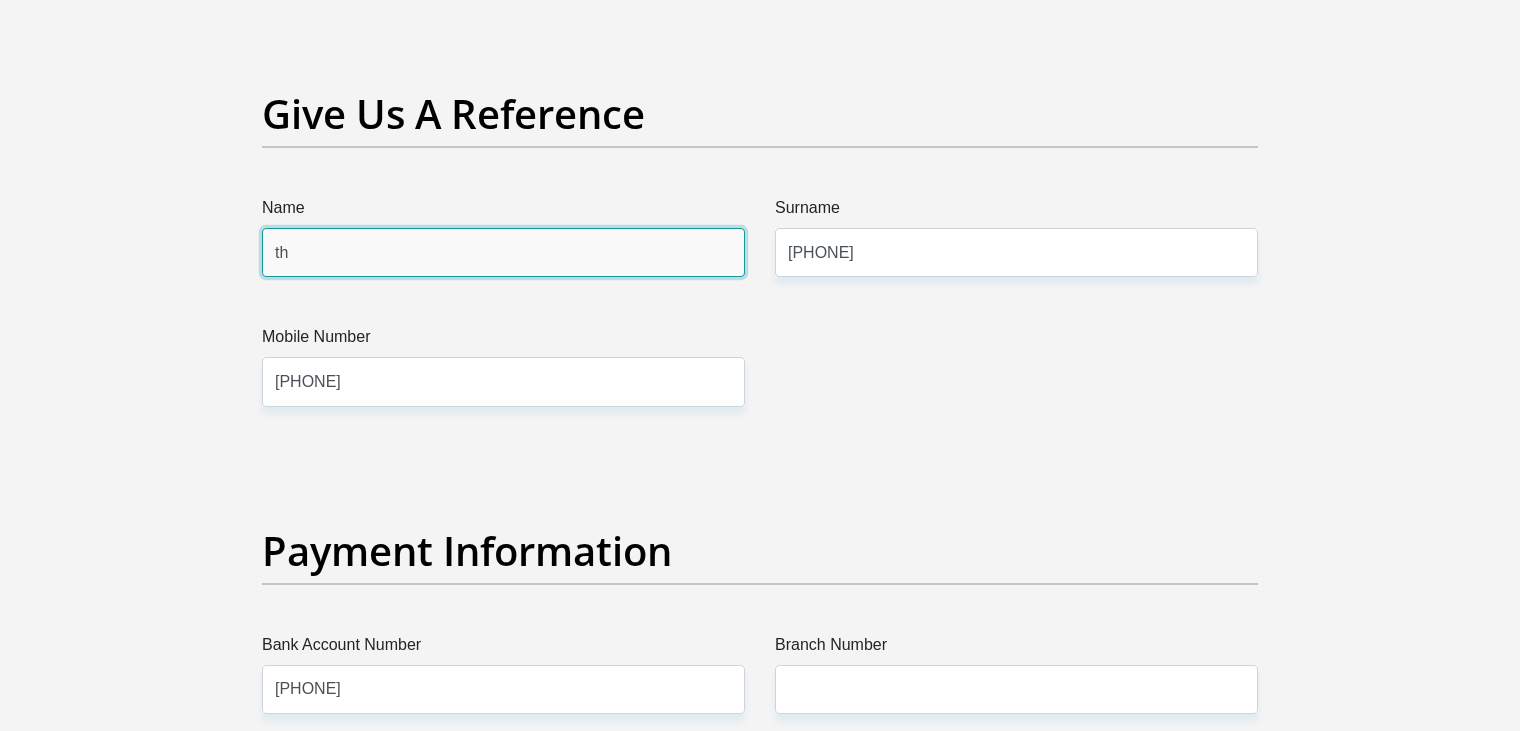 type on "t" 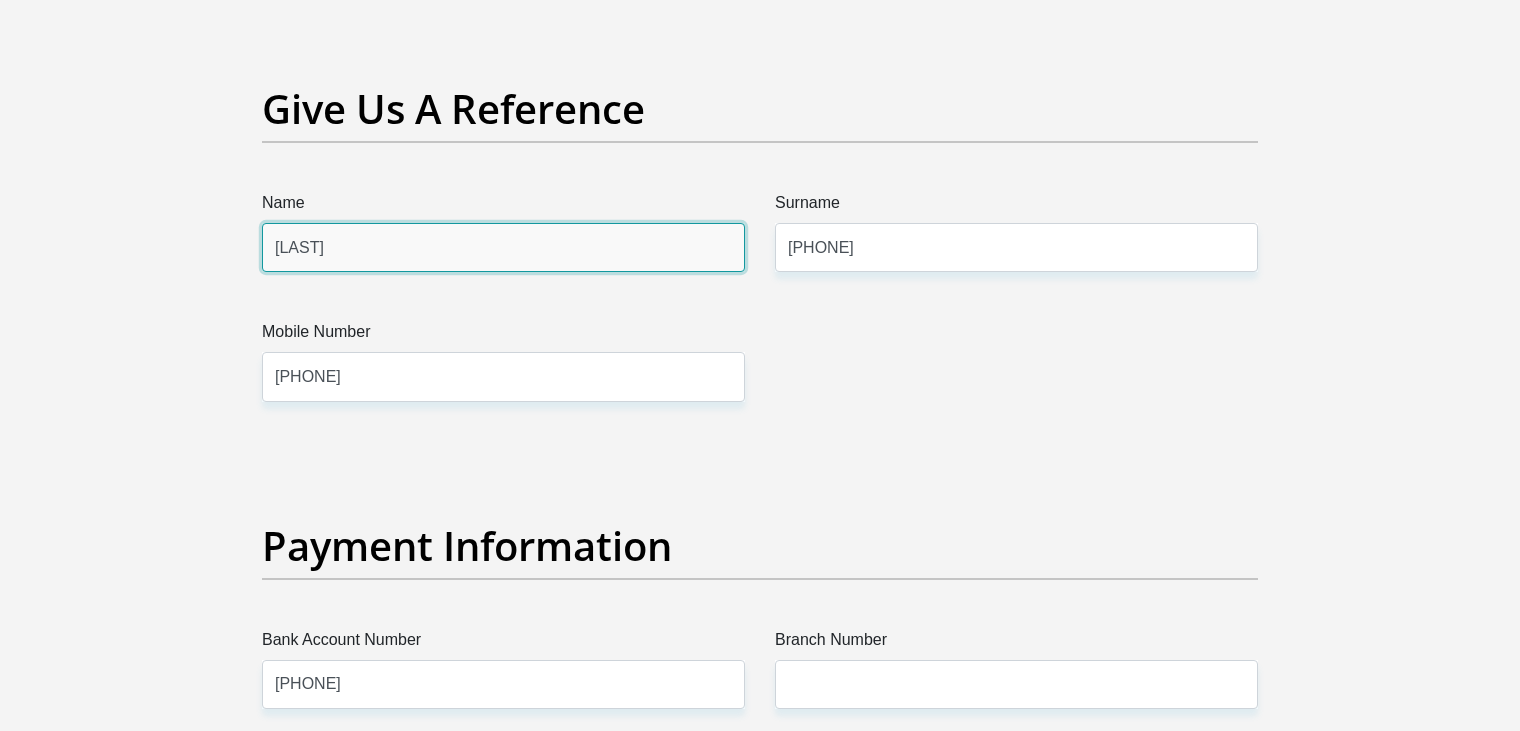 scroll, scrollTop: 4130, scrollLeft: 0, axis: vertical 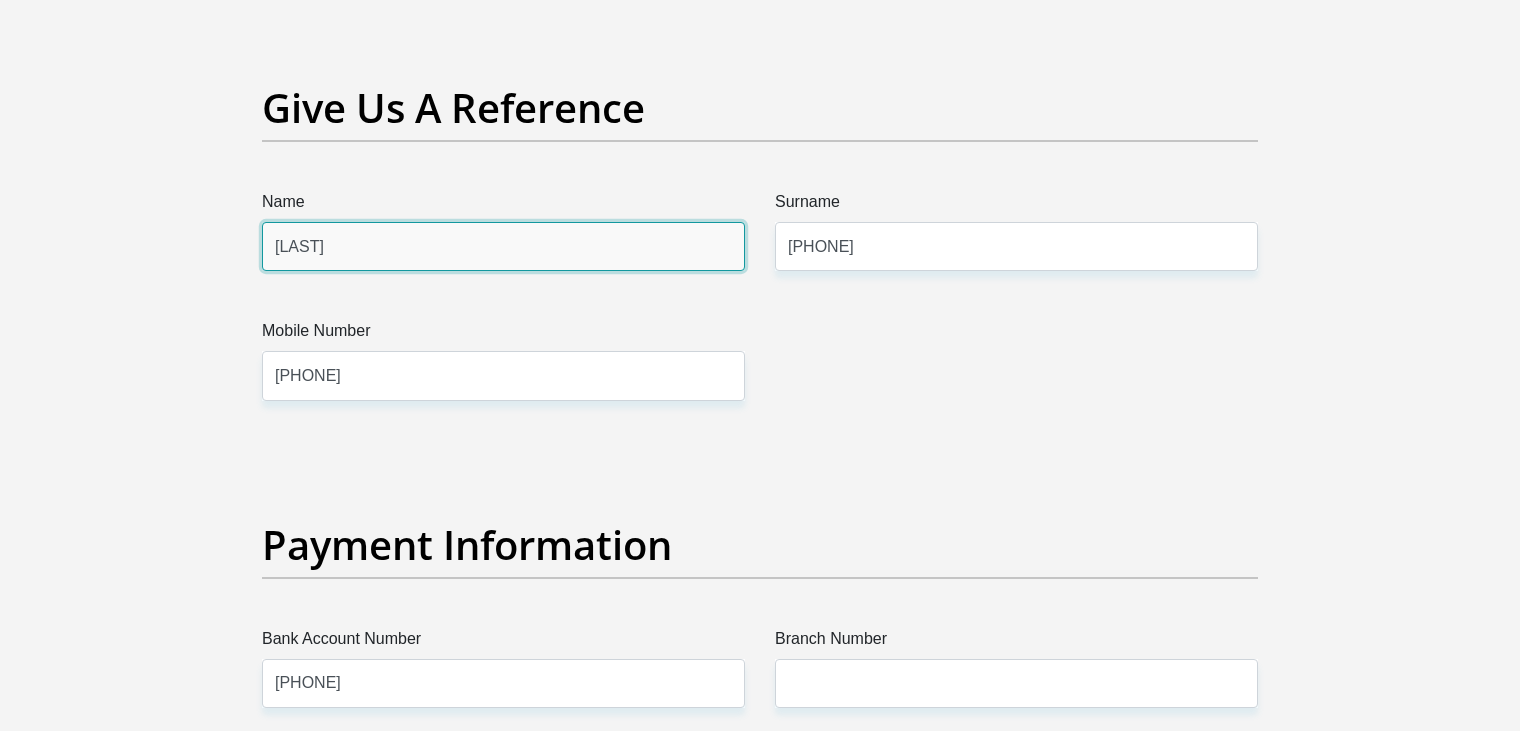 type on "[LAST]" 